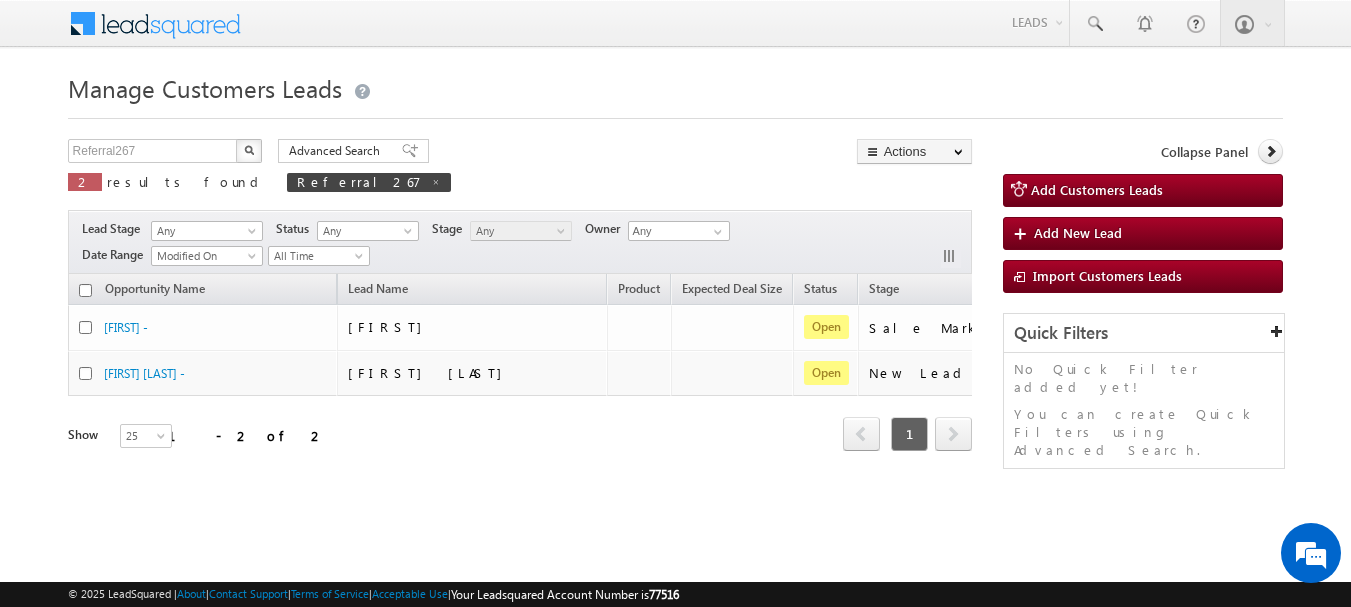 scroll, scrollTop: 0, scrollLeft: 0, axis: both 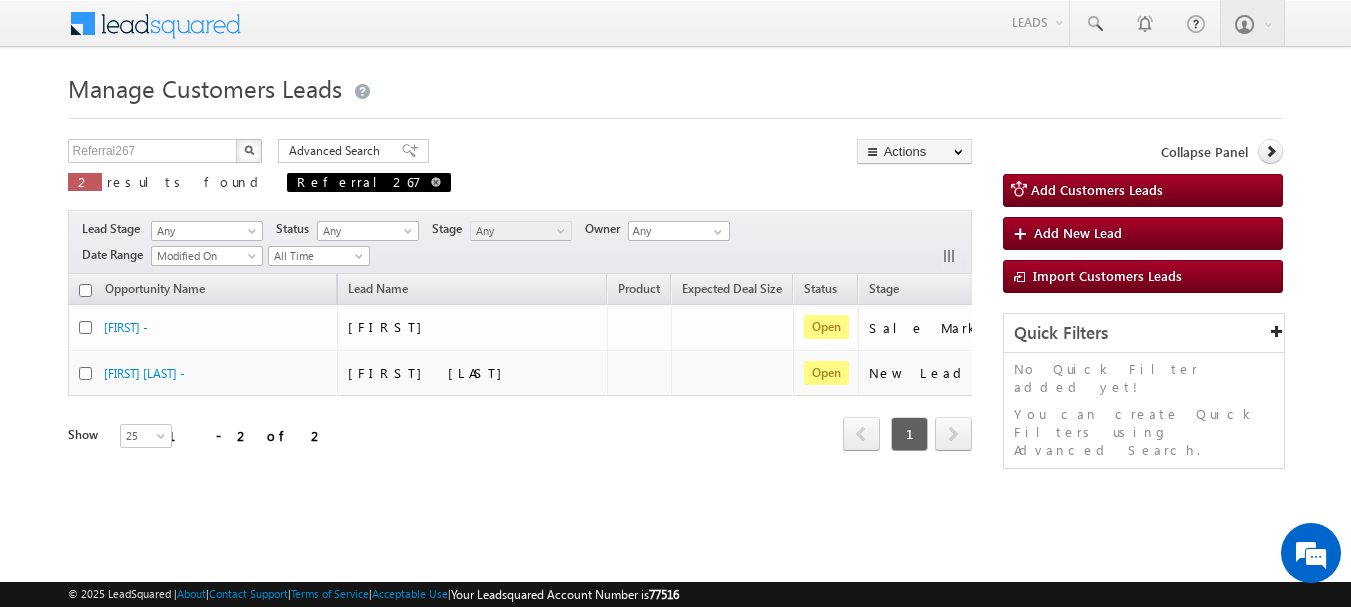 click at bounding box center [436, 182] 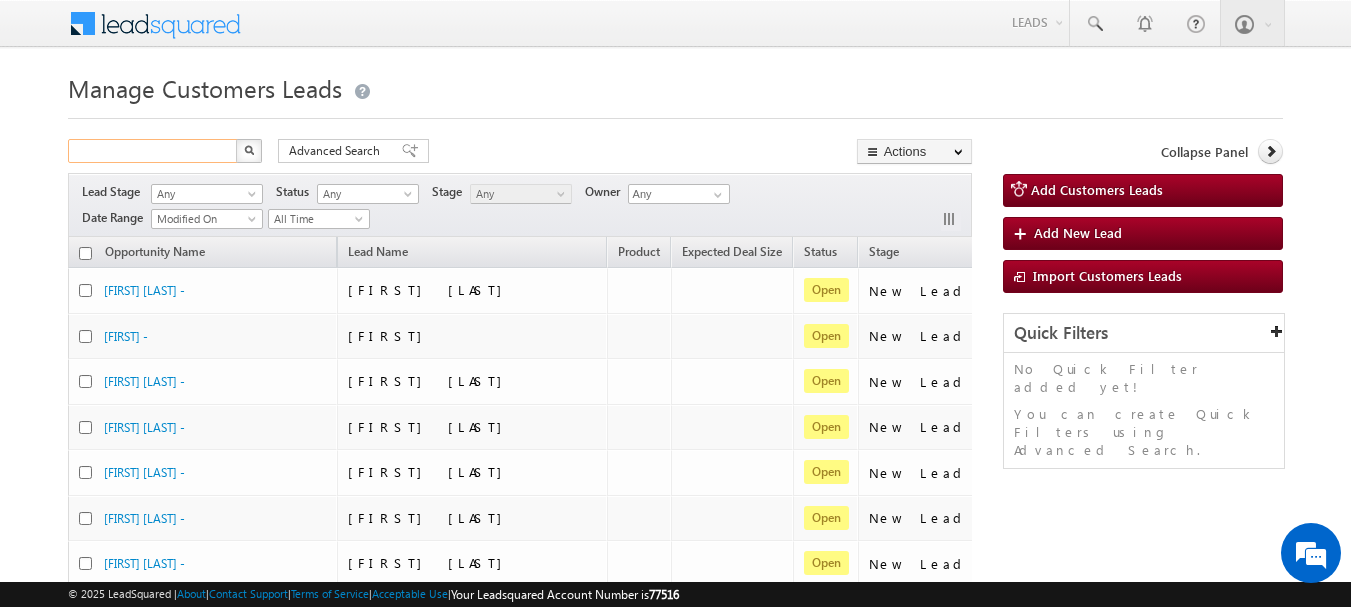 click at bounding box center (153, 151) 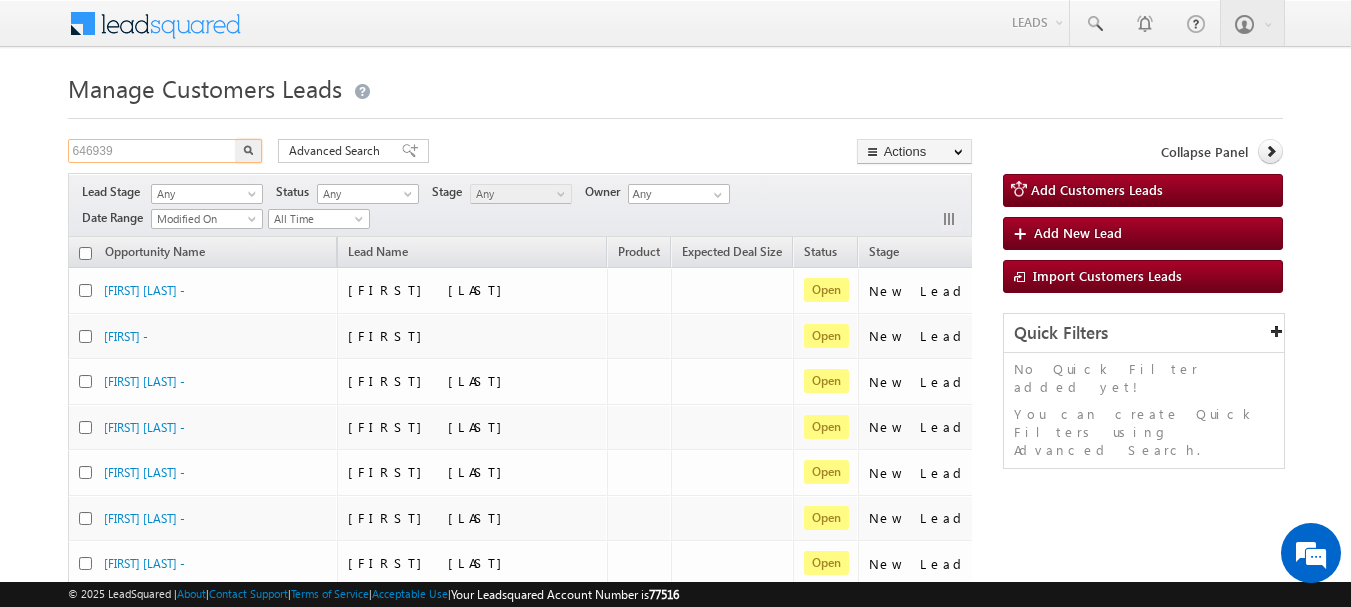 type on "646939" 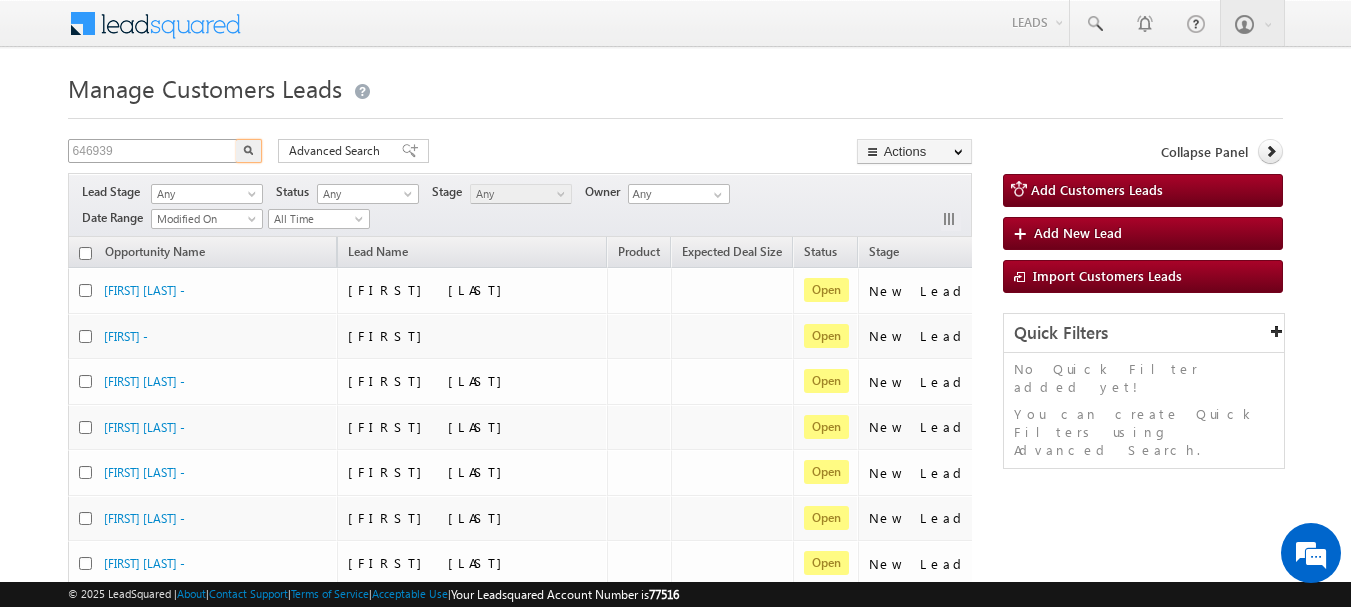click at bounding box center [249, 151] 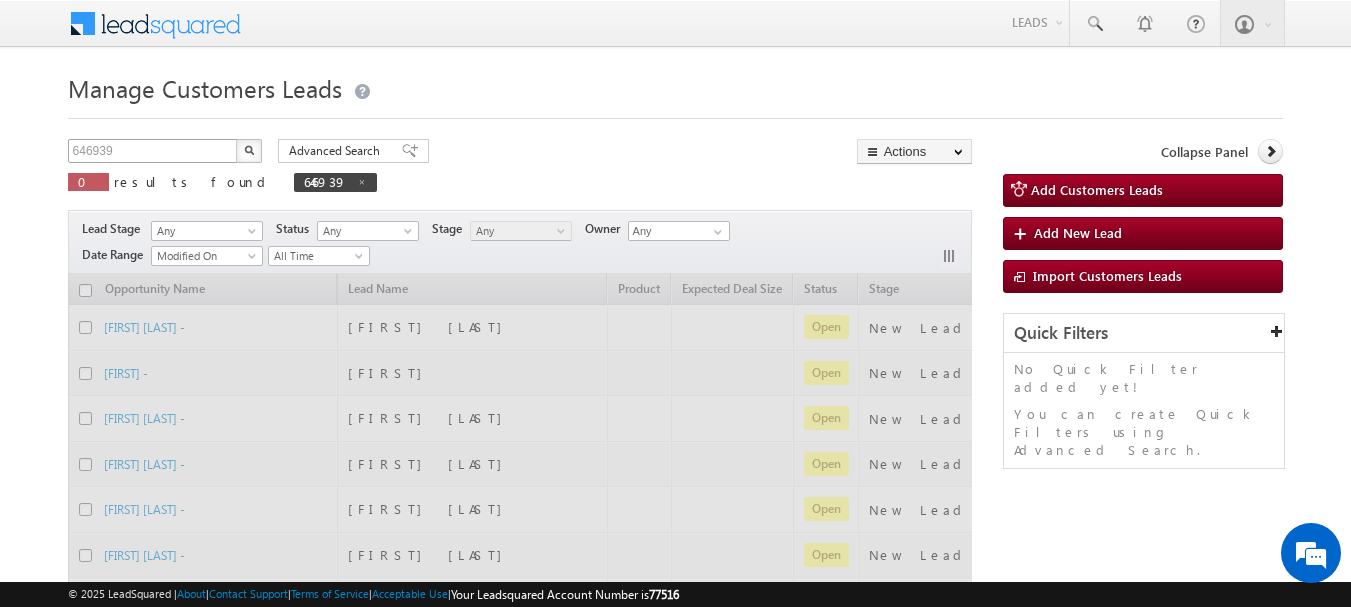 type 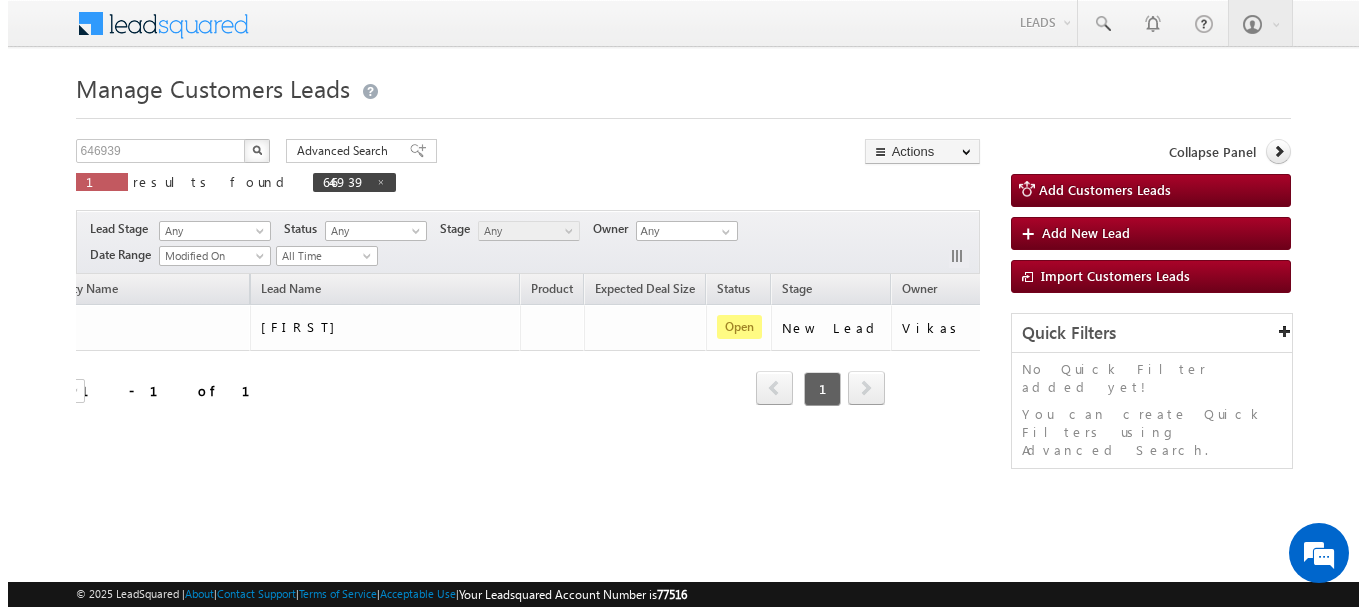 scroll, scrollTop: 0, scrollLeft: 141, axis: horizontal 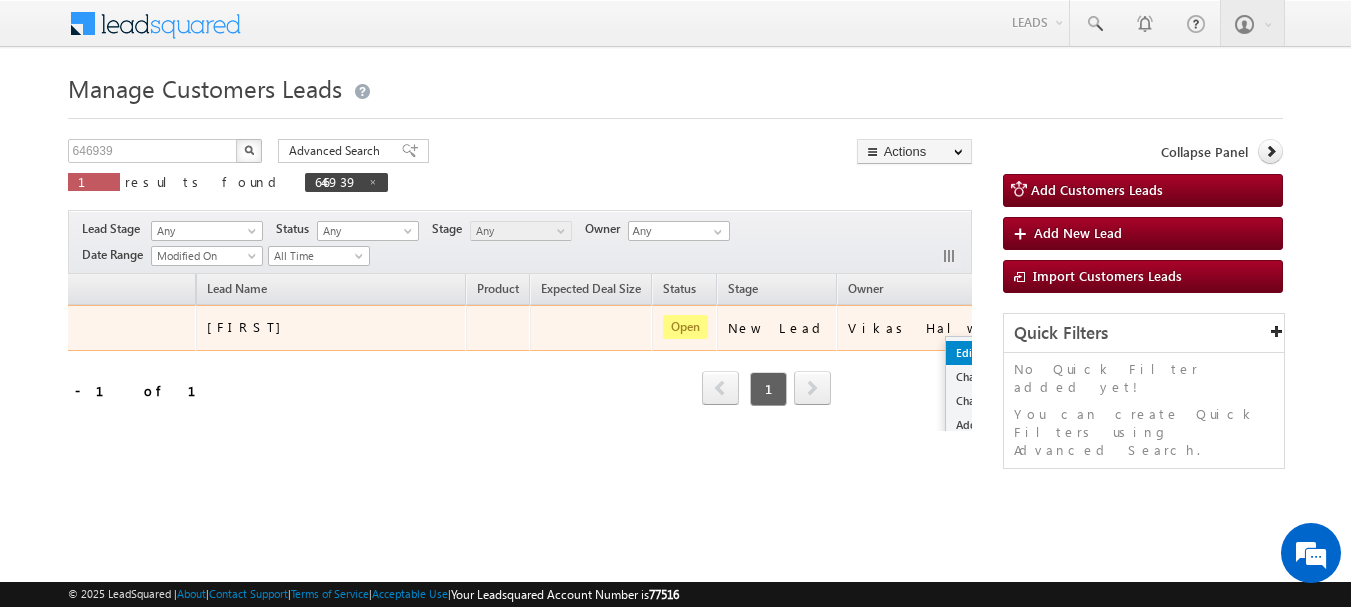 drag, startPoint x: 920, startPoint y: 334, endPoint x: 857, endPoint y: 347, distance: 64.327286 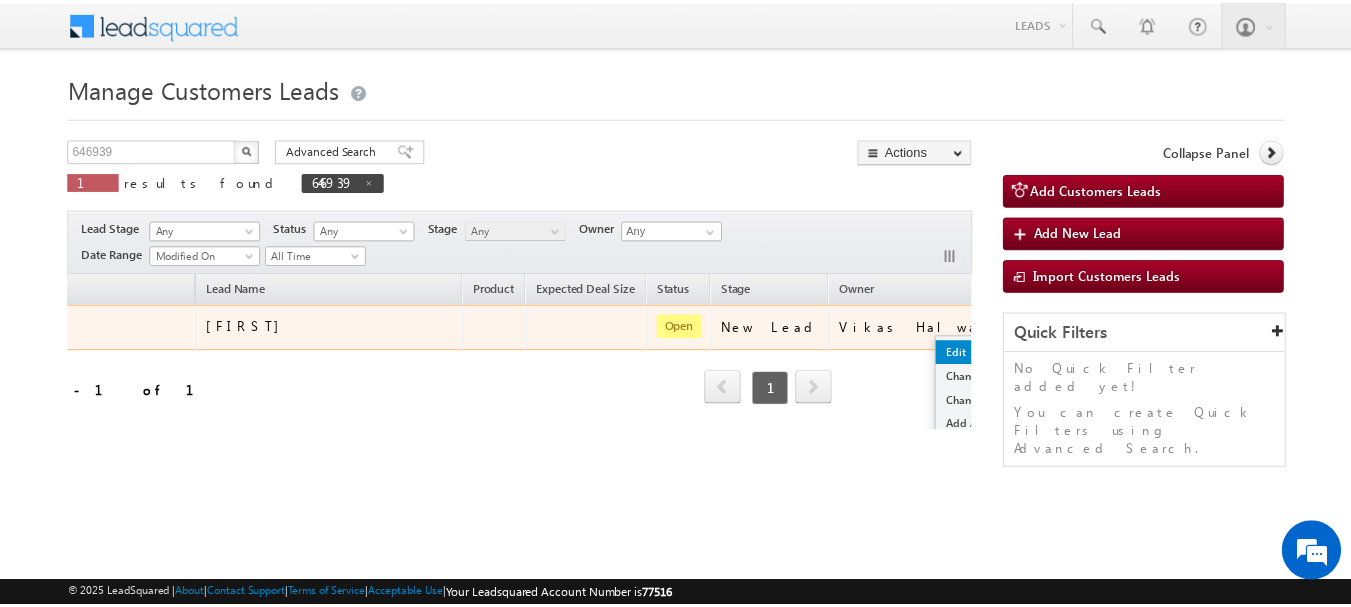 scroll, scrollTop: 0, scrollLeft: 131, axis: horizontal 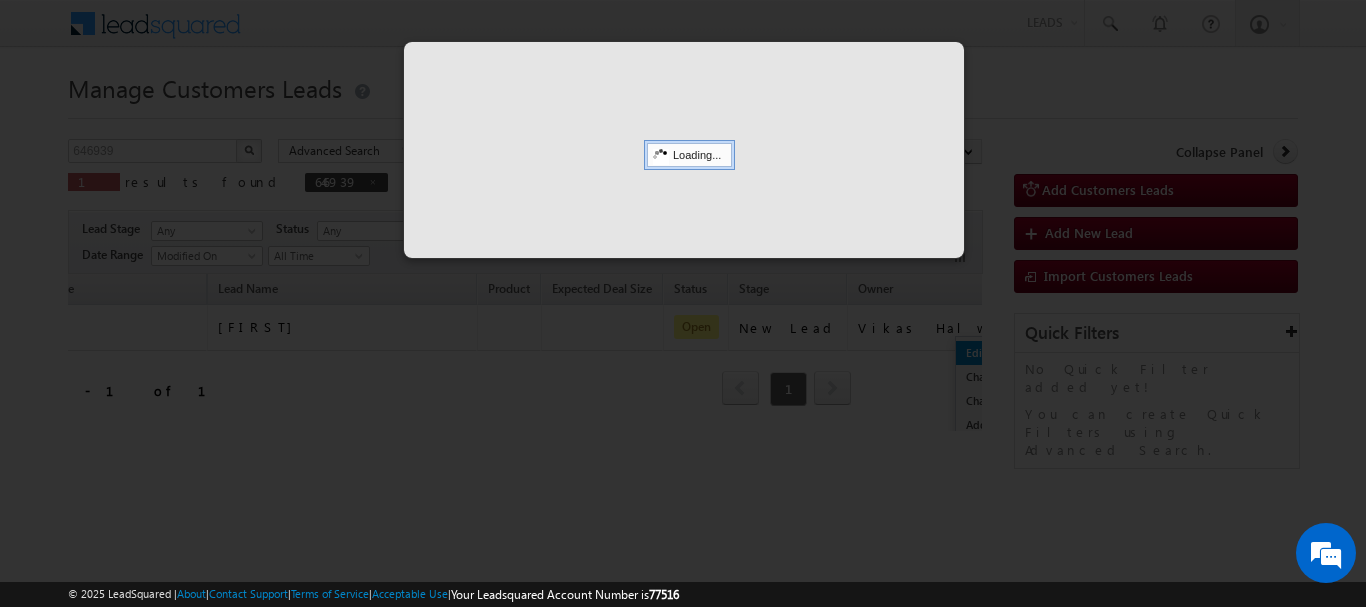 click at bounding box center [683, 303] 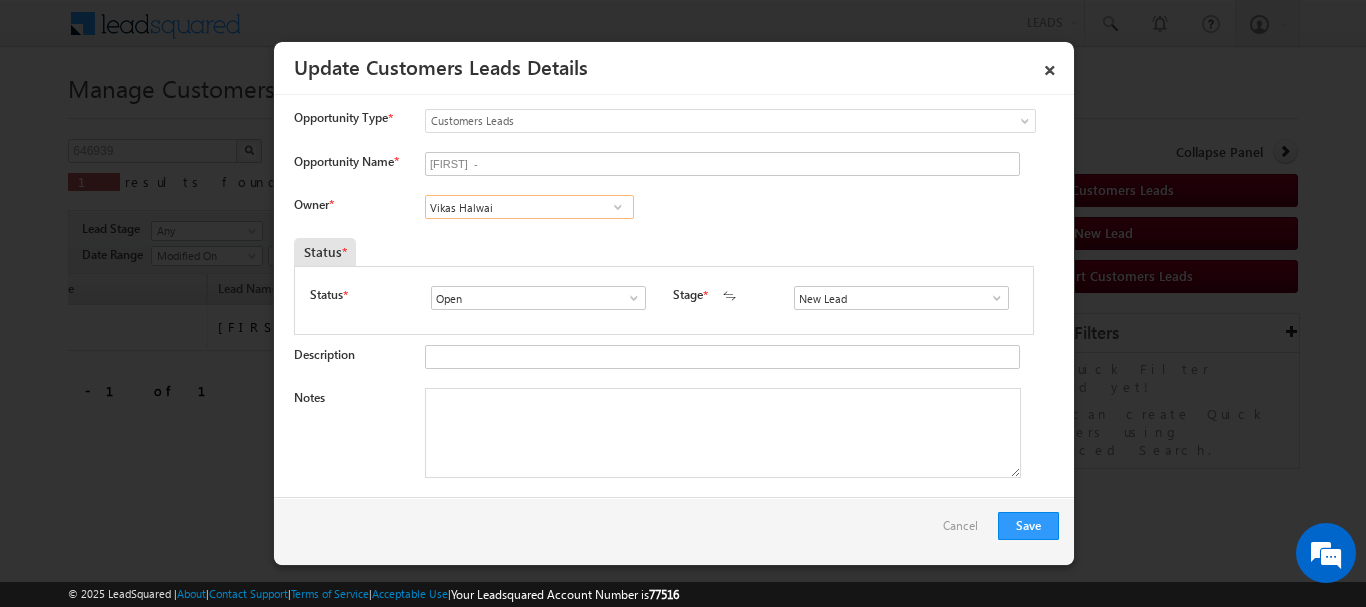 click on "Vikas Halwai" at bounding box center (529, 207) 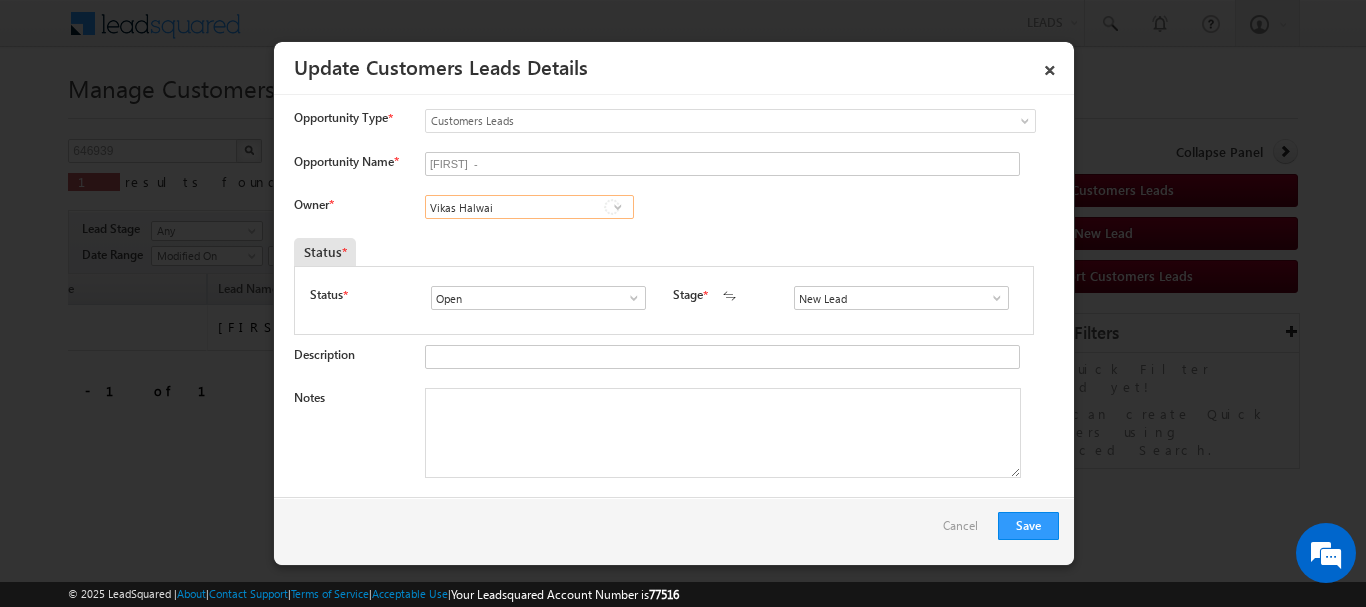 paste on "[FIRST] [LAST]" 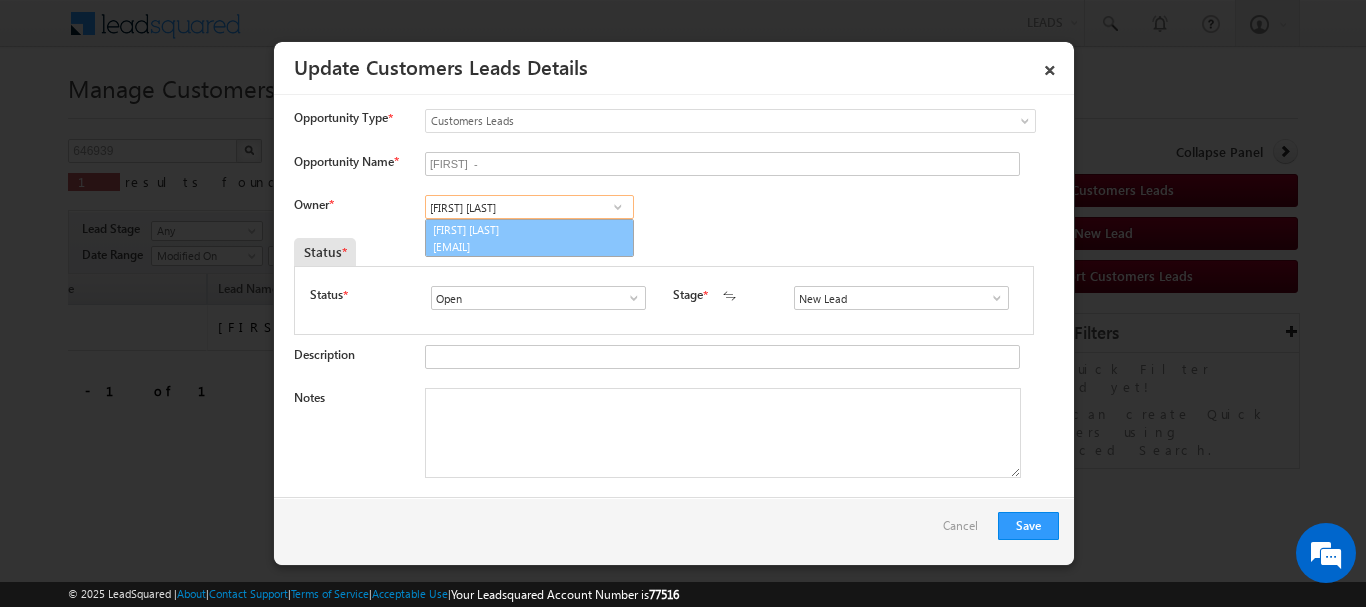 click on "Rana Sangram Singh   rana.singh@sgrlimited.in" at bounding box center (529, 238) 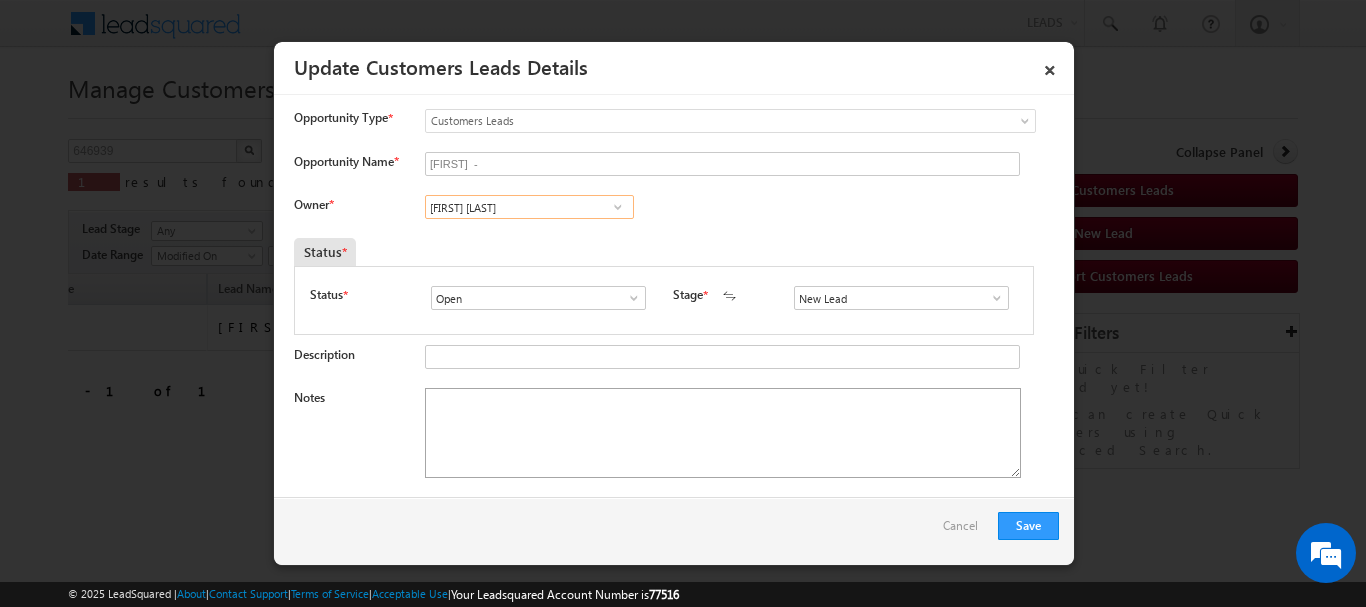 type on "[FIRST] [LAST]" 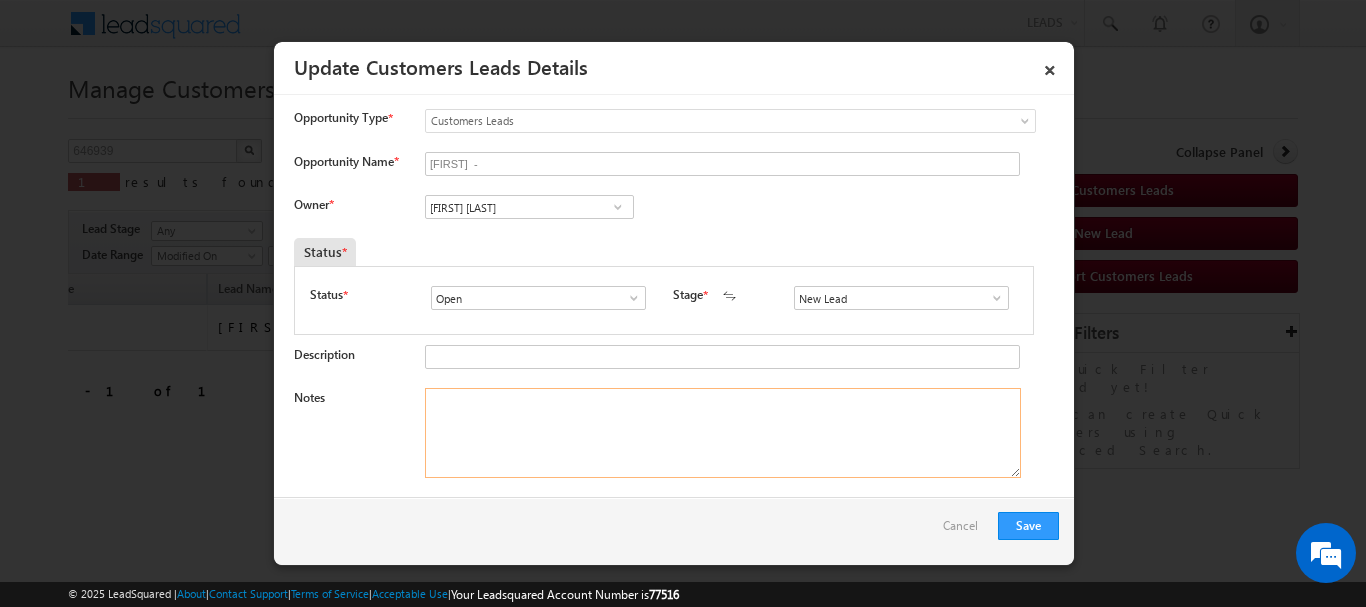 click on "Notes" at bounding box center [723, 433] 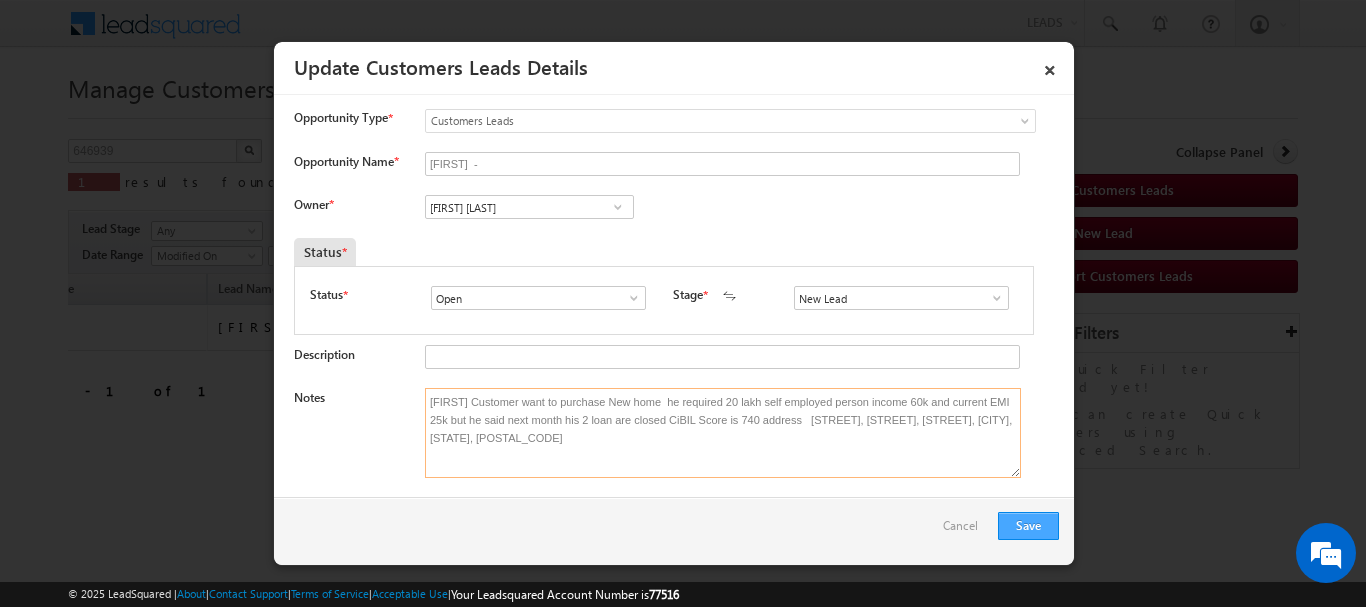 type on "[FIRST] Customer want to purchase New home  he required 20 lakh self employed person income 60k and current EMI 25k but he said next month his 2 loan are closed CiBIL Score is 740 address   Inderlok, Maharaja Nahar Singh Marg, Shastri Nagar, [CITY], [CITY], [POSTAL_CODE]" 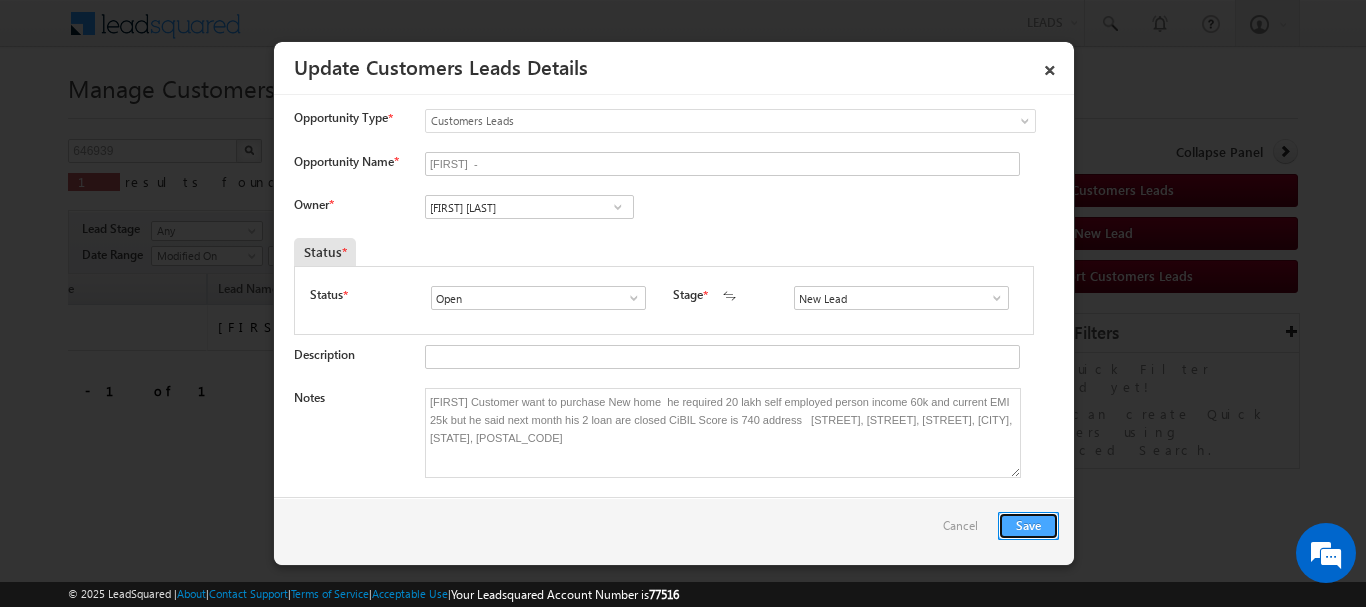 click on "Save" at bounding box center [1028, 526] 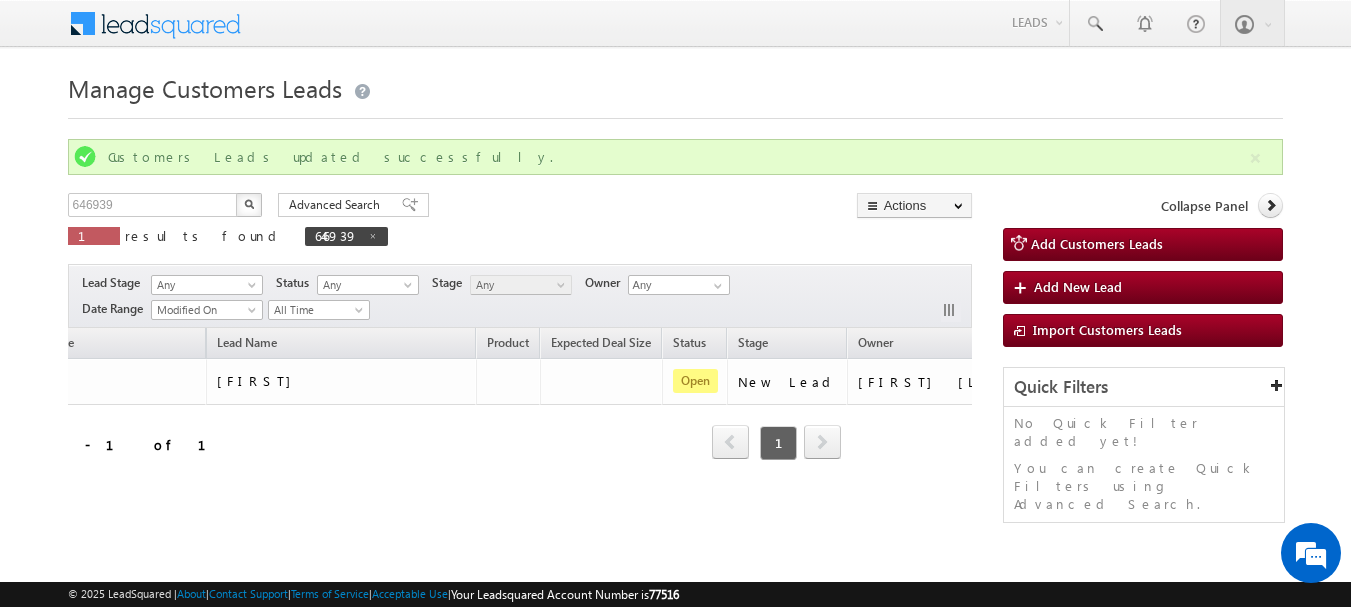 scroll, scrollTop: 0, scrollLeft: 0, axis: both 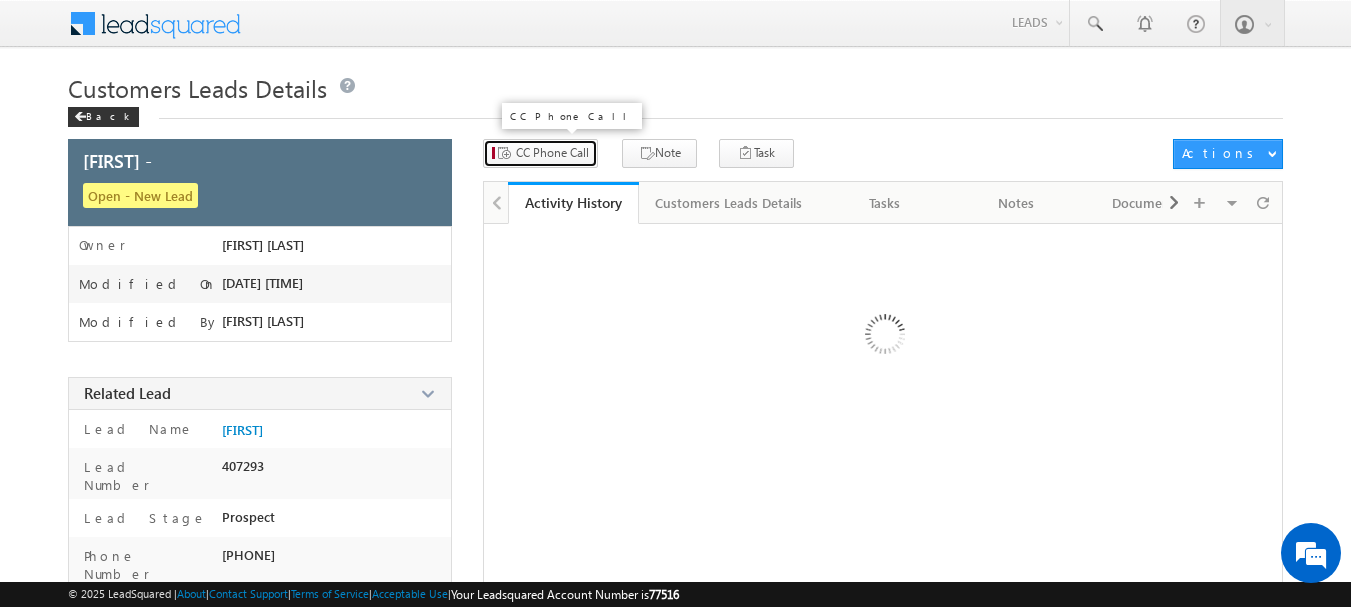 click on "CC Phone Call" at bounding box center [552, 153] 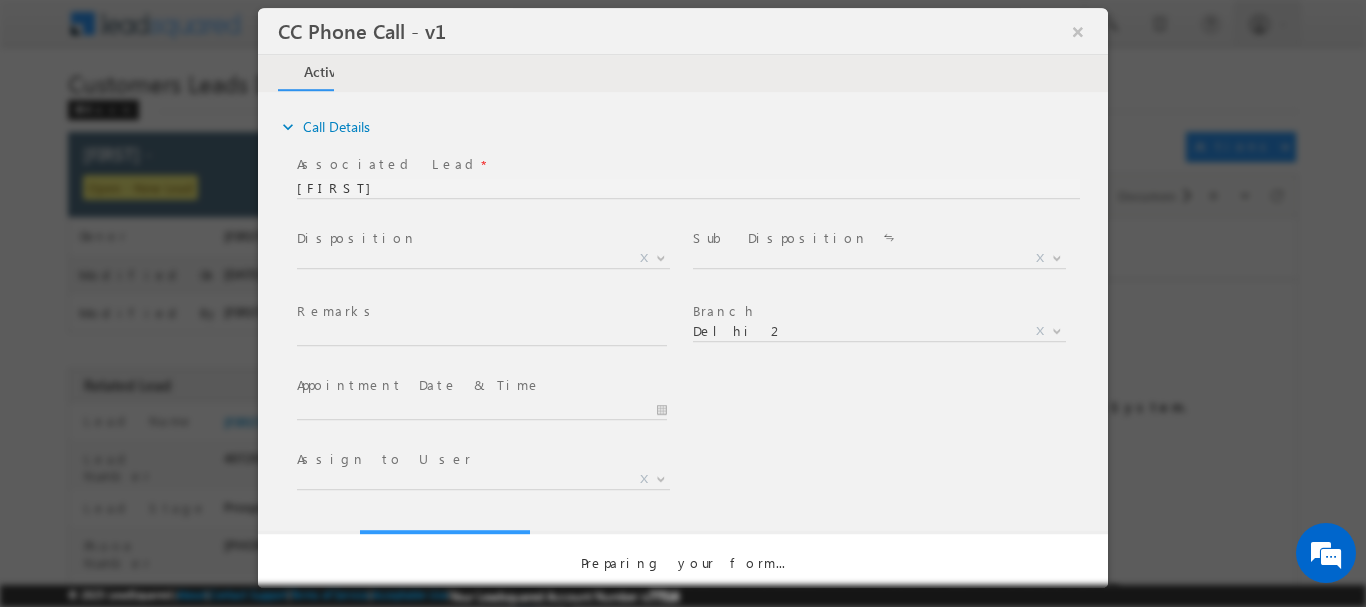 scroll, scrollTop: 0, scrollLeft: 0, axis: both 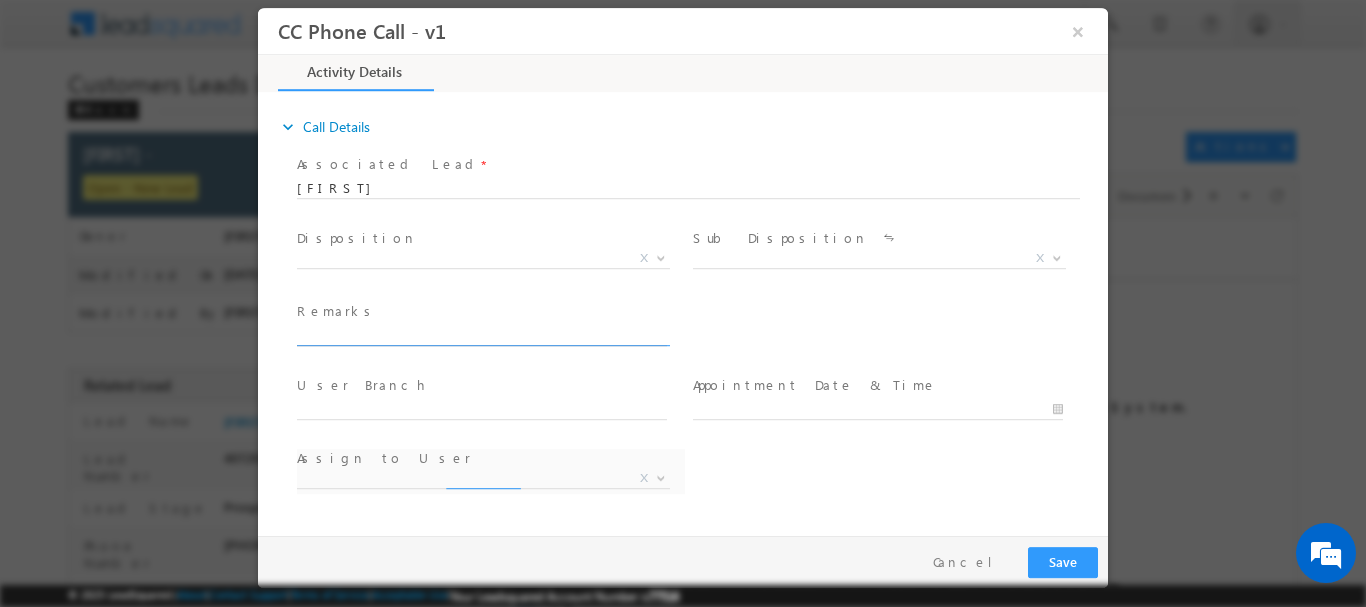 click at bounding box center [482, 335] 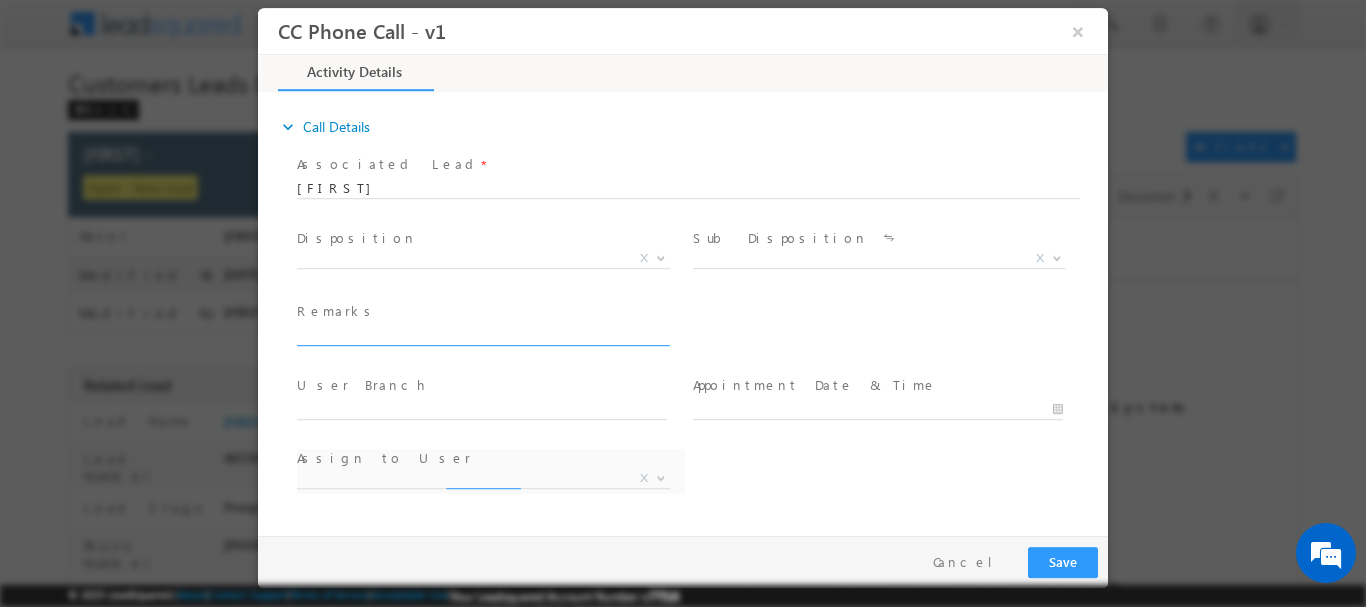paste on "[FIRST] Customer want to purchase New home  he required 20 lakh self employed person income 60k and current EMI 25k but he said next month his 2 loan are closed CiBIL Score is 740 address   Inderlok, [CITY]" 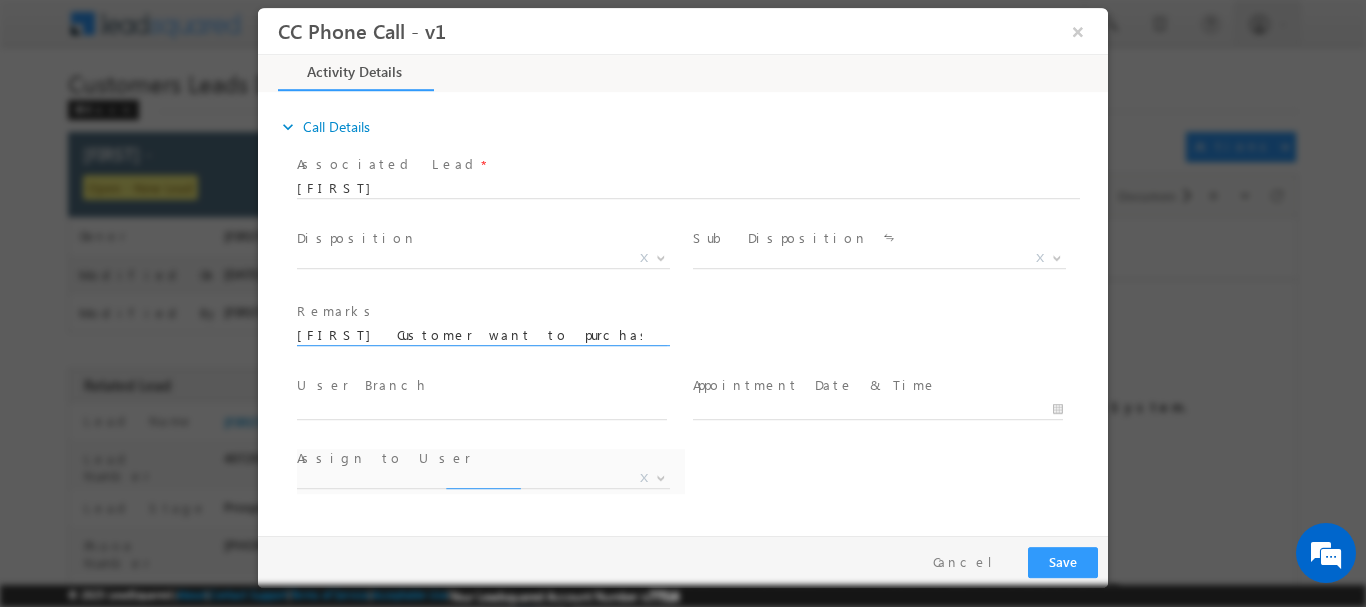 scroll, scrollTop: 0, scrollLeft: 846, axis: horizontal 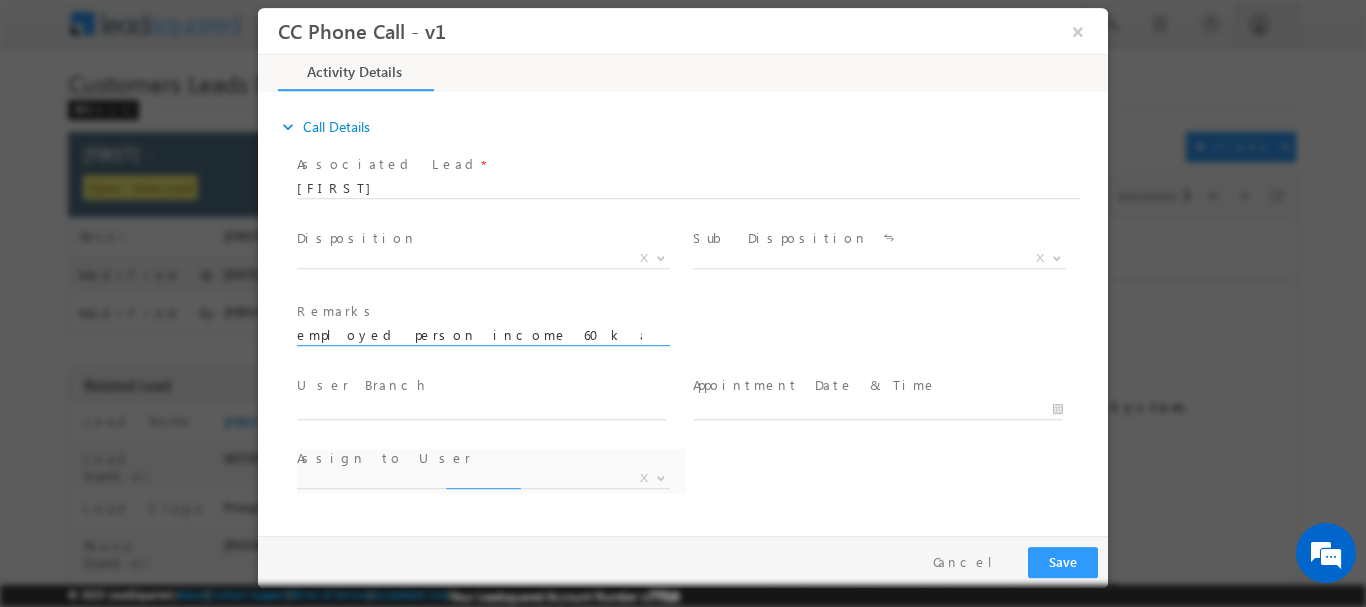 select on "[EMAIL]" 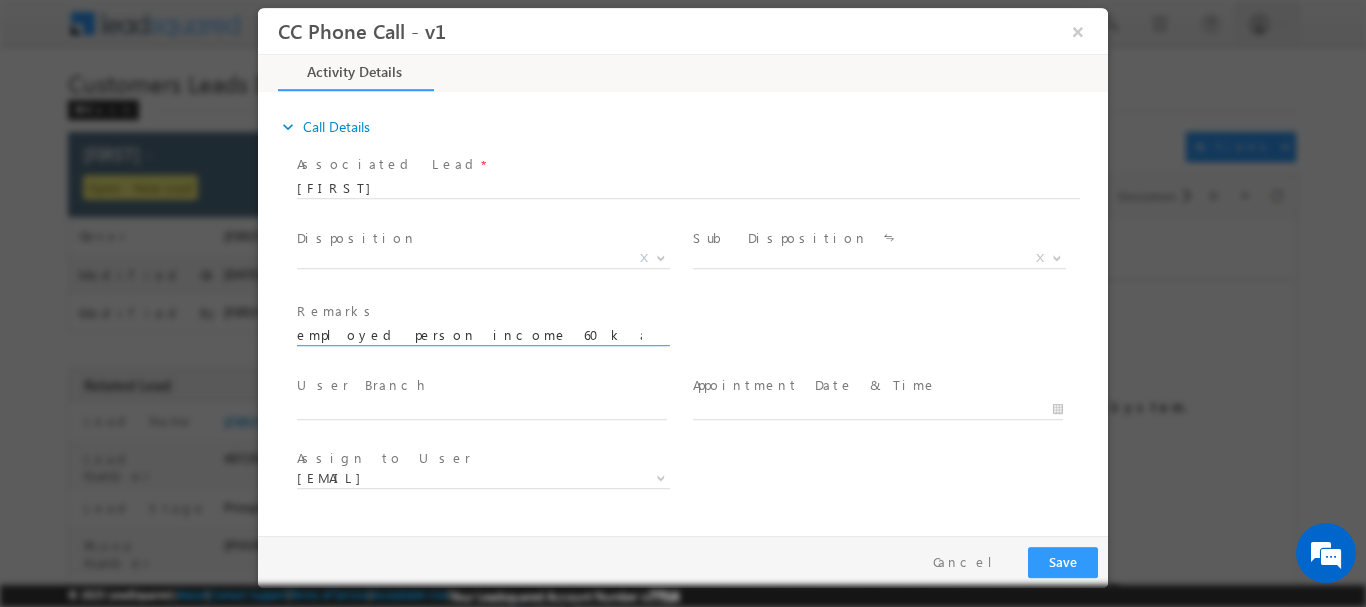 type on "[FIRST] Customer want to purchase New home  he required 20 lakh self employed person income 60k and current EMI 25k but he said next month his 2 loan are closed CiBIL Score is 740 address   Inderlok, [CITY]" 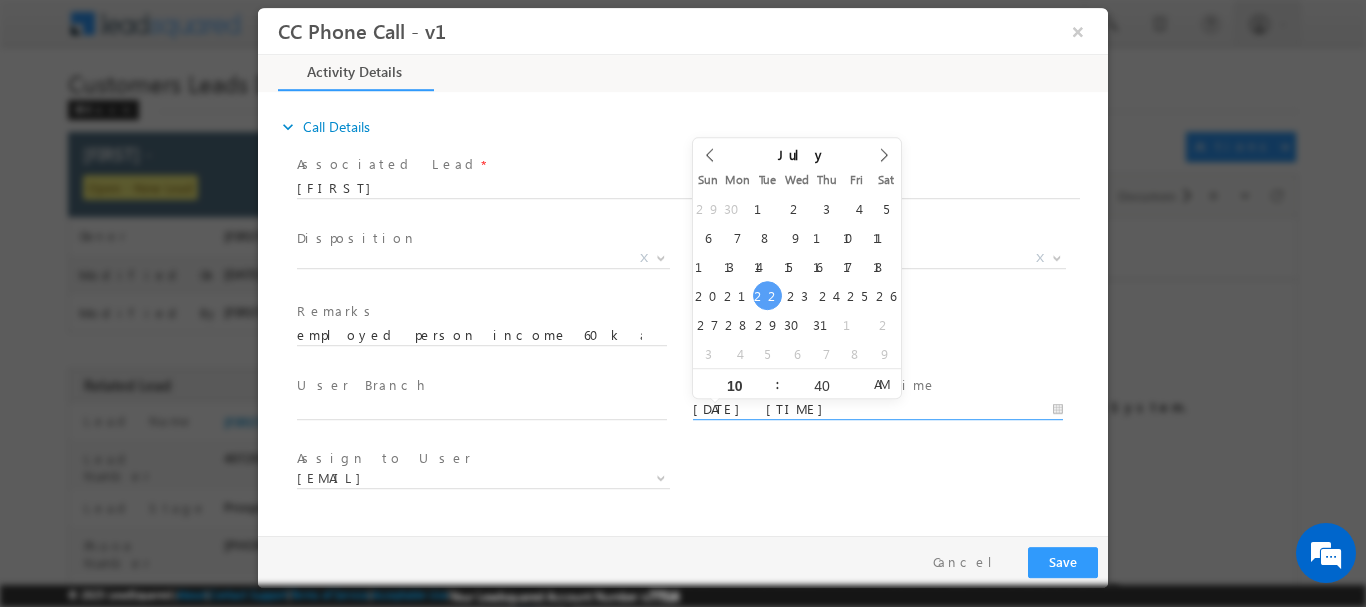 scroll, scrollTop: 0, scrollLeft: 0, axis: both 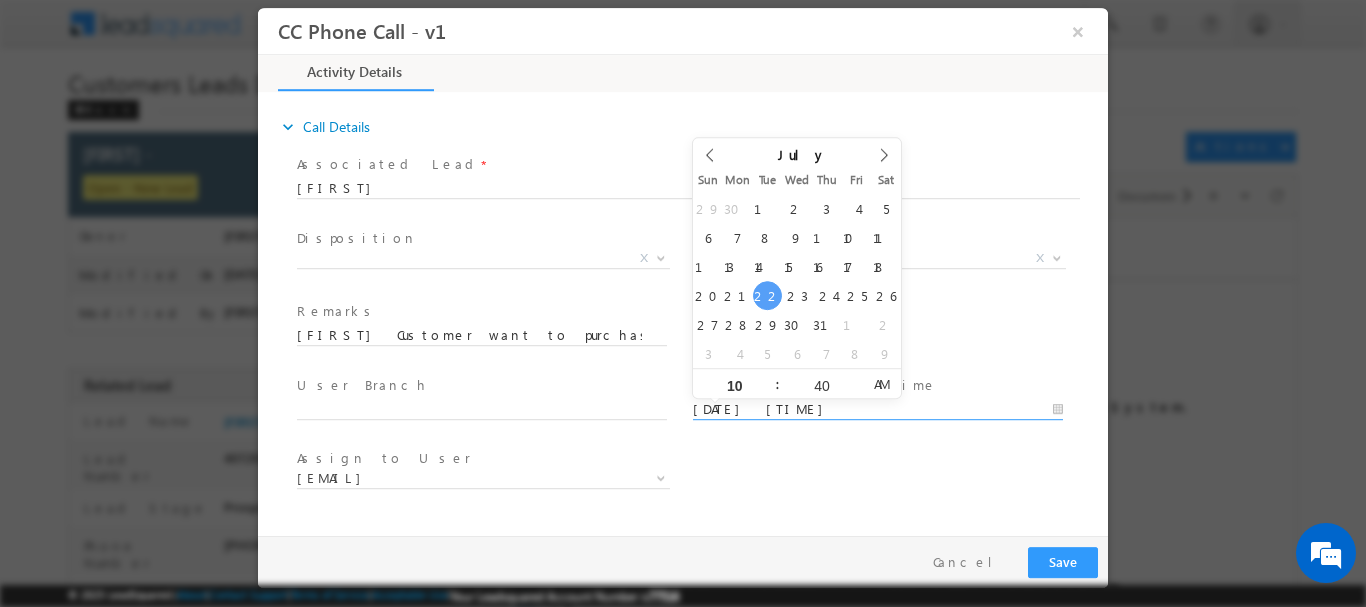 click on "[DATE] [TIME]" at bounding box center (878, 409) 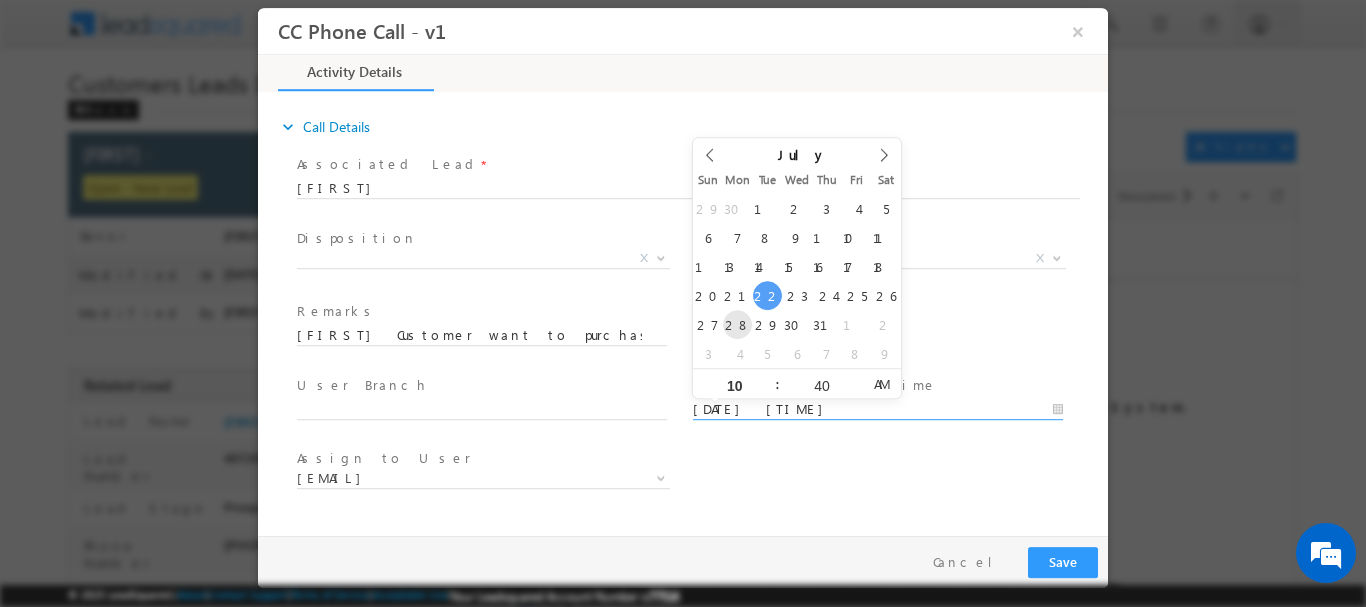 type on "[DATE] [TIME]" 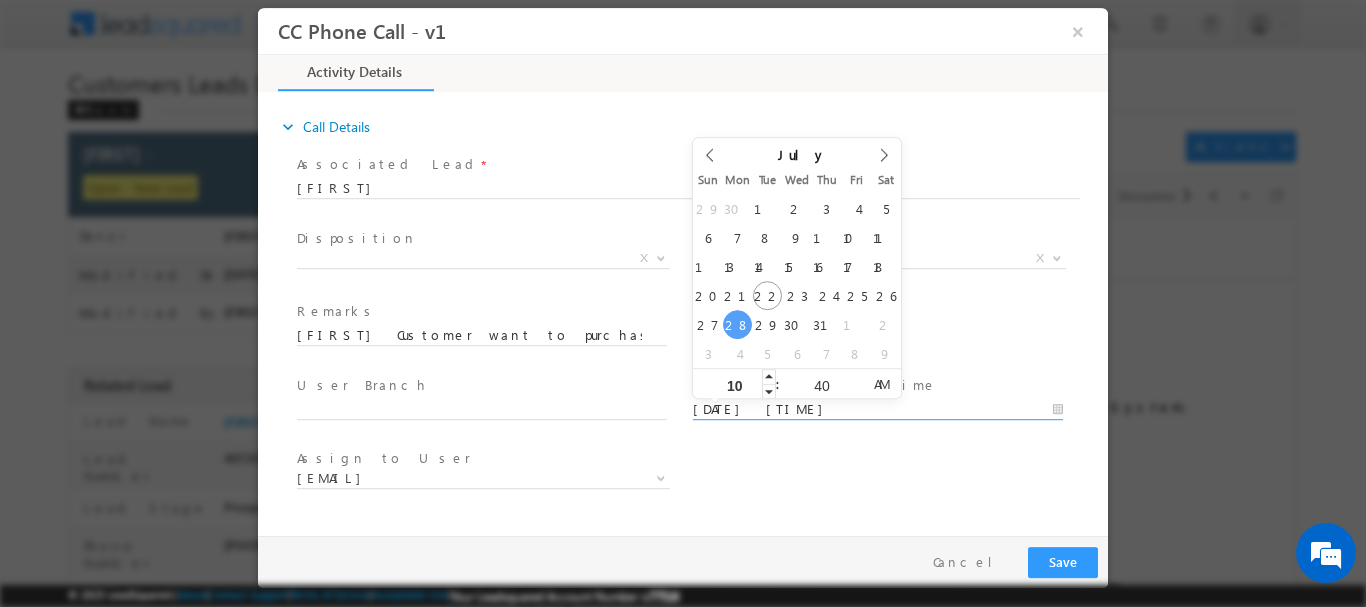 click on "10" at bounding box center [734, 384] 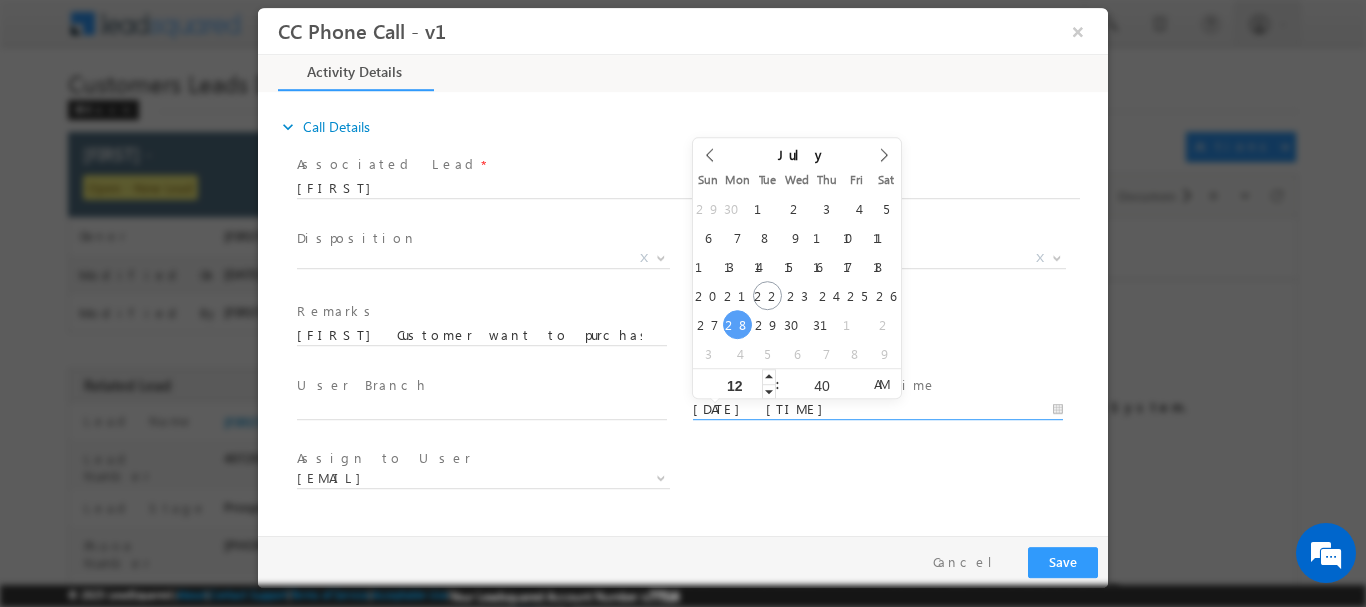scroll, scrollTop: 0, scrollLeft: 0, axis: both 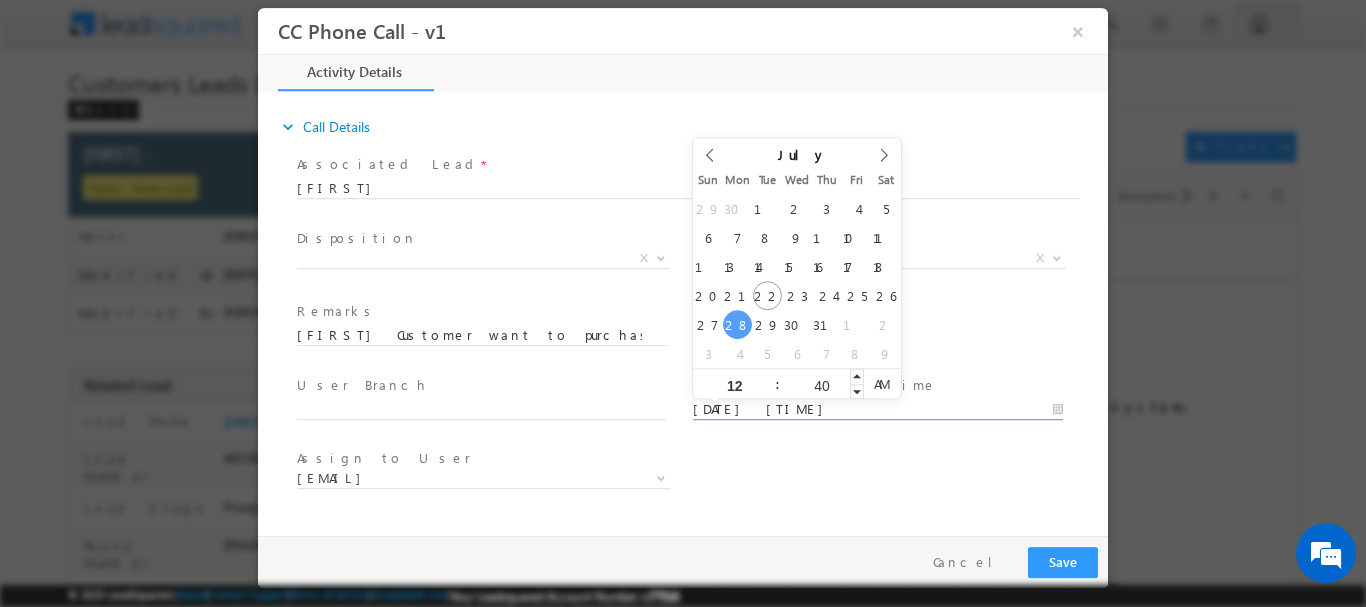 type on "12" 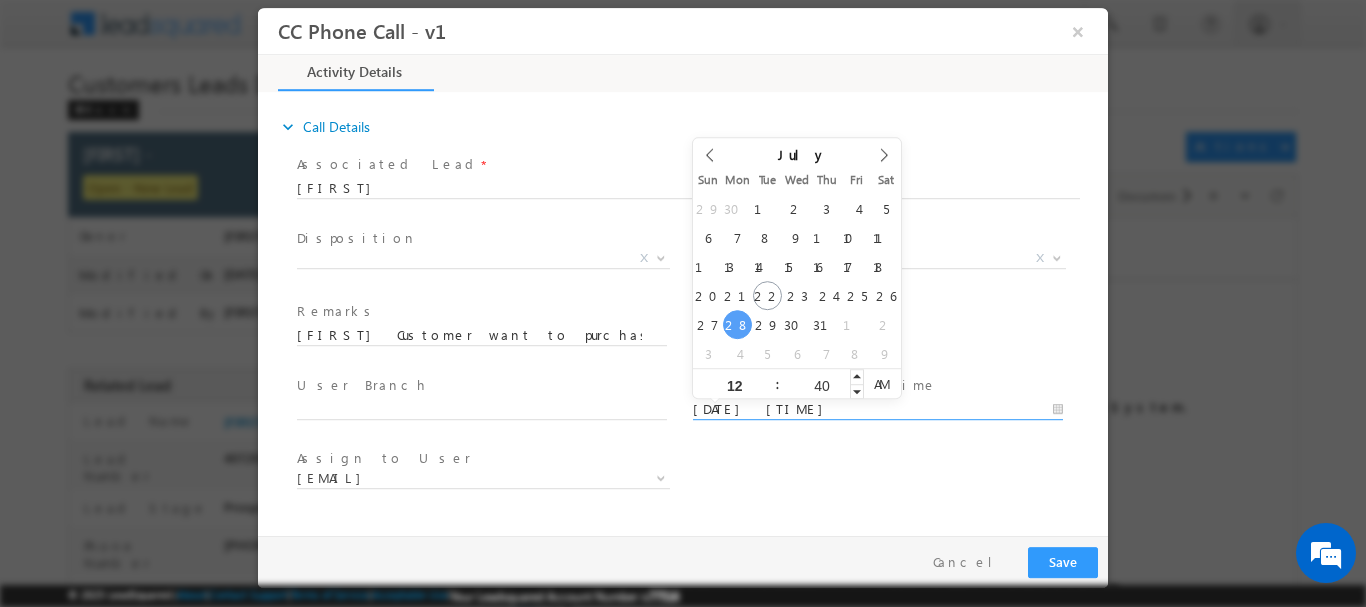 type on "[DATE] [TIME]" 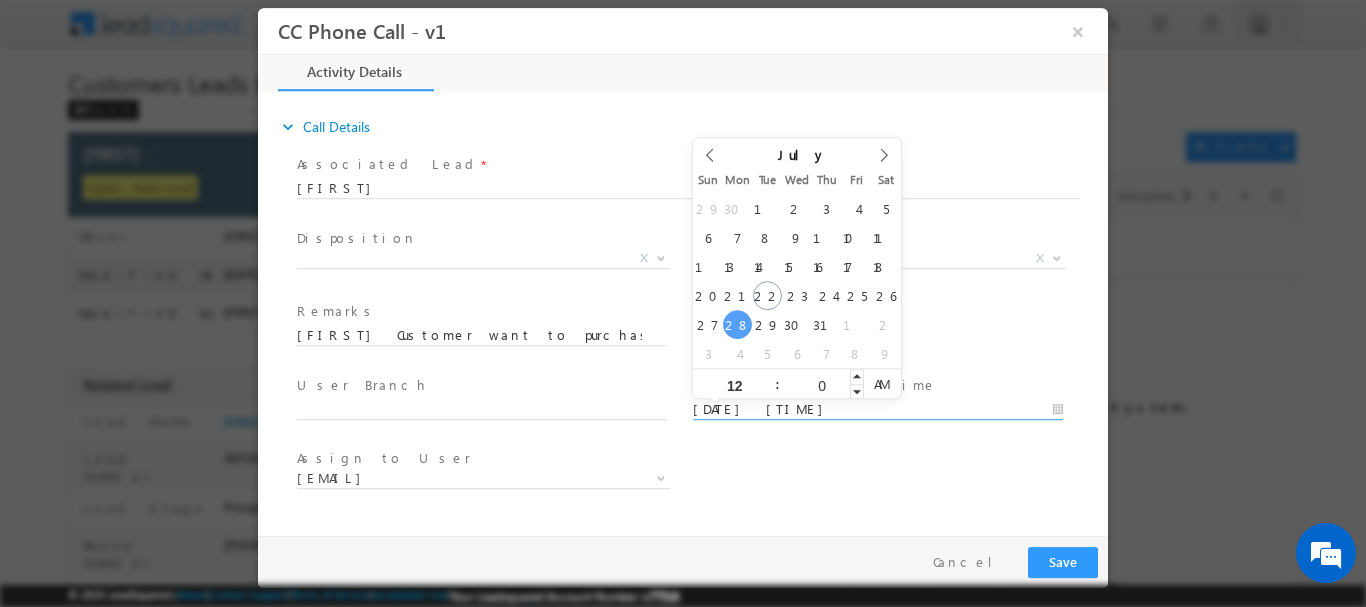 type on "00" 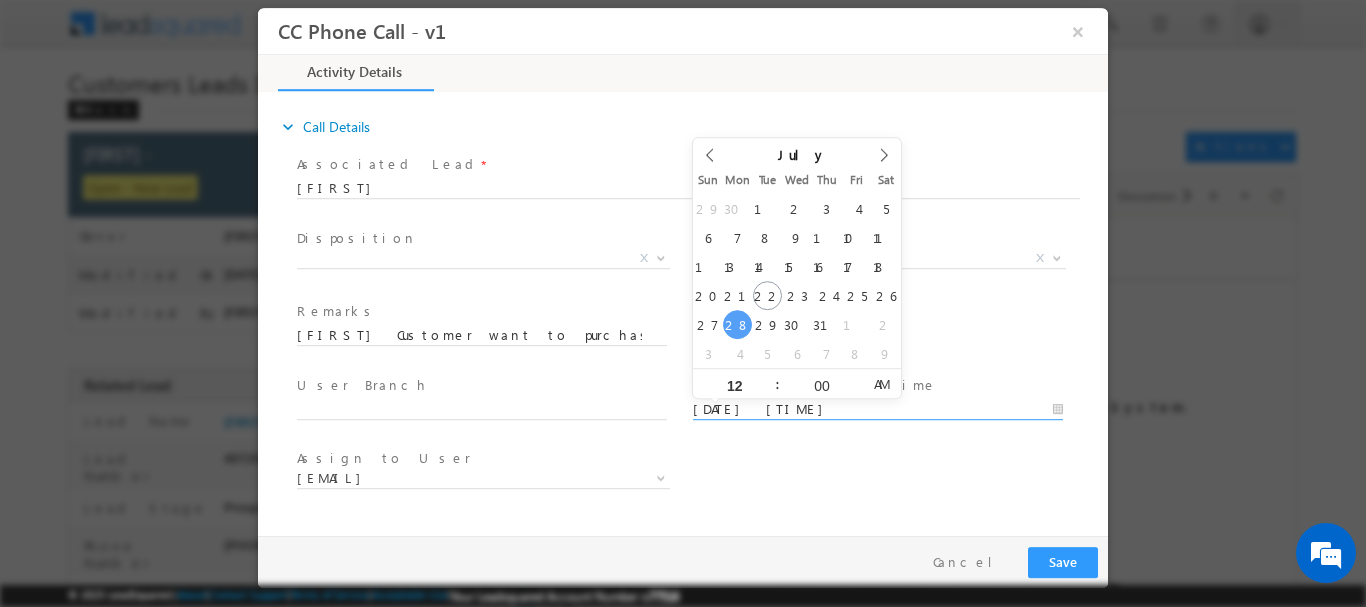type on "07/28/2025 12:00 PM" 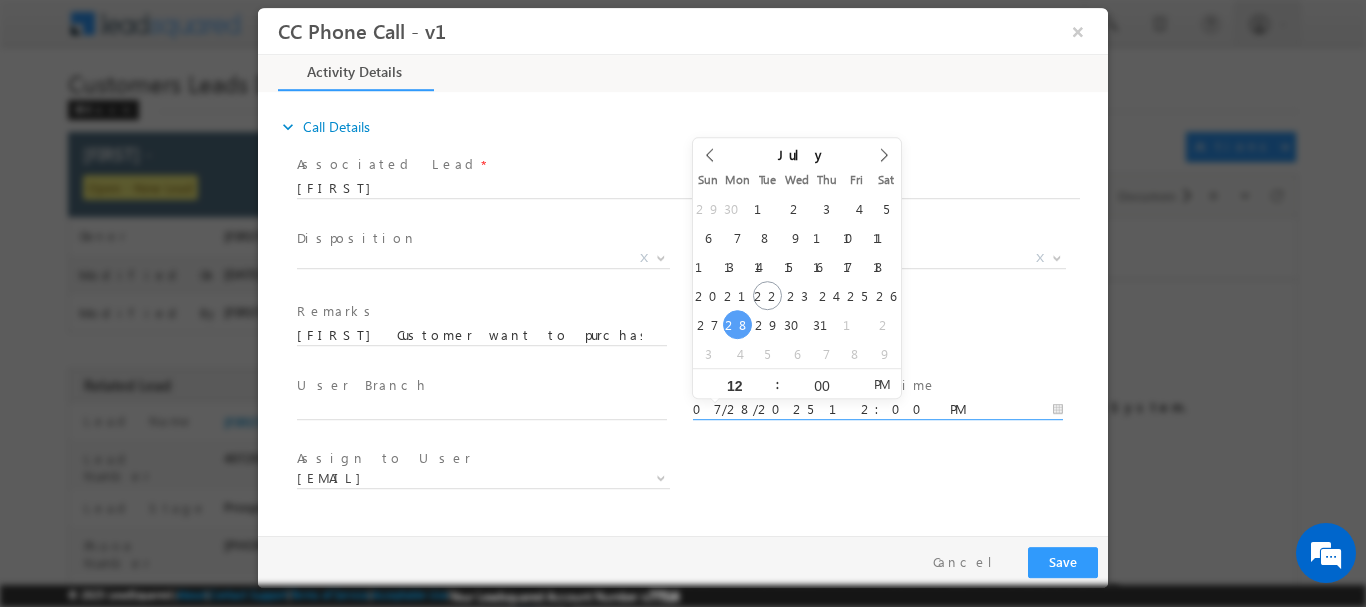click on "PM" at bounding box center [882, 383] 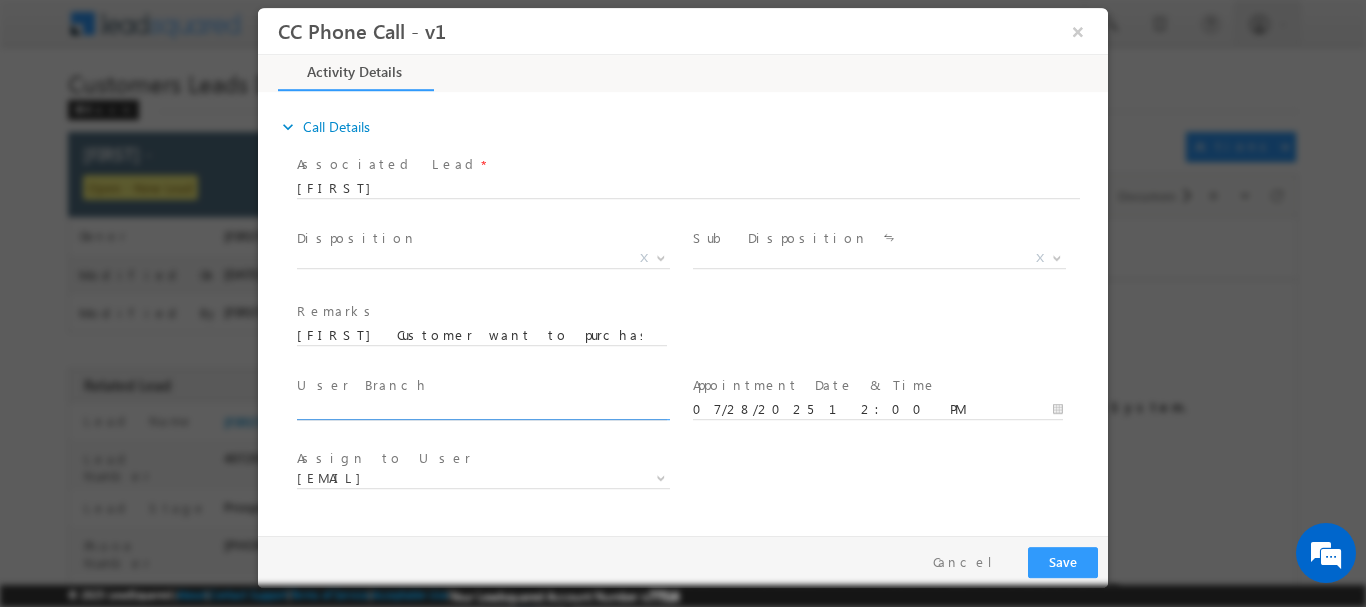 click at bounding box center (482, 409) 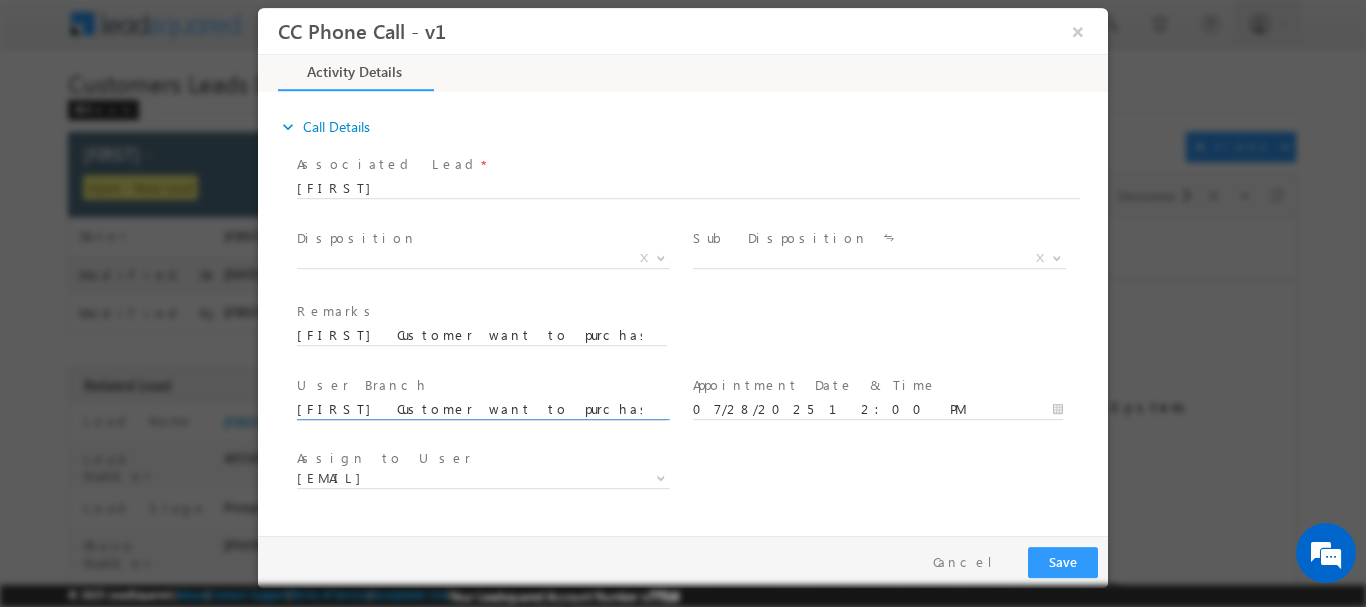 scroll, scrollTop: 0, scrollLeft: 846, axis: horizontal 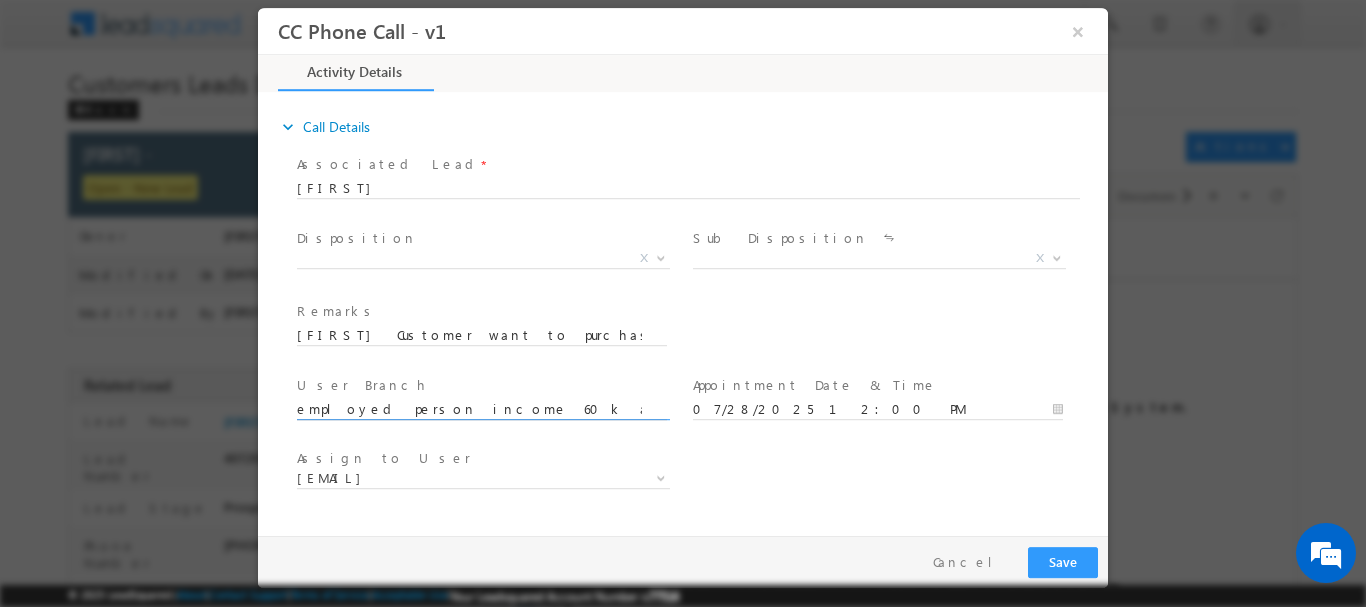 click on "[FIRST] Customer want to purchase New home  he required 20 lakh self employed person income 60k and current EMI 25k but he said next month his 2 loan are closed CiBIL Score is 740 address   Inderlok, [CITY]" at bounding box center [482, 409] 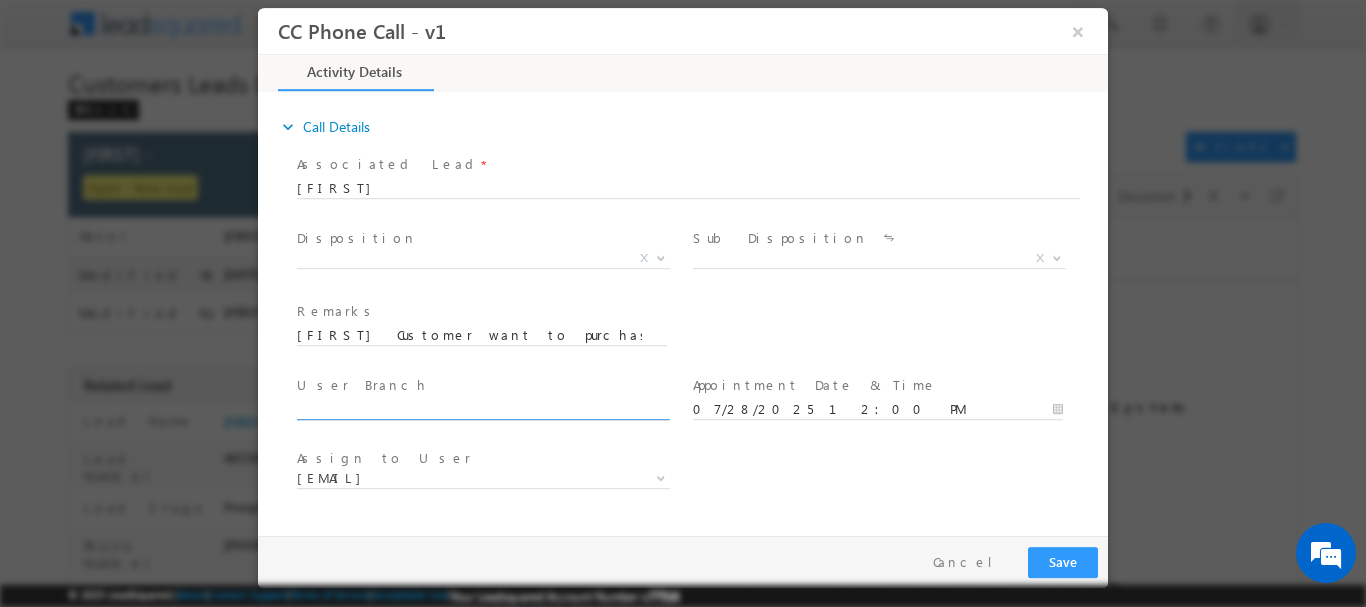 scroll, scrollTop: 0, scrollLeft: 0, axis: both 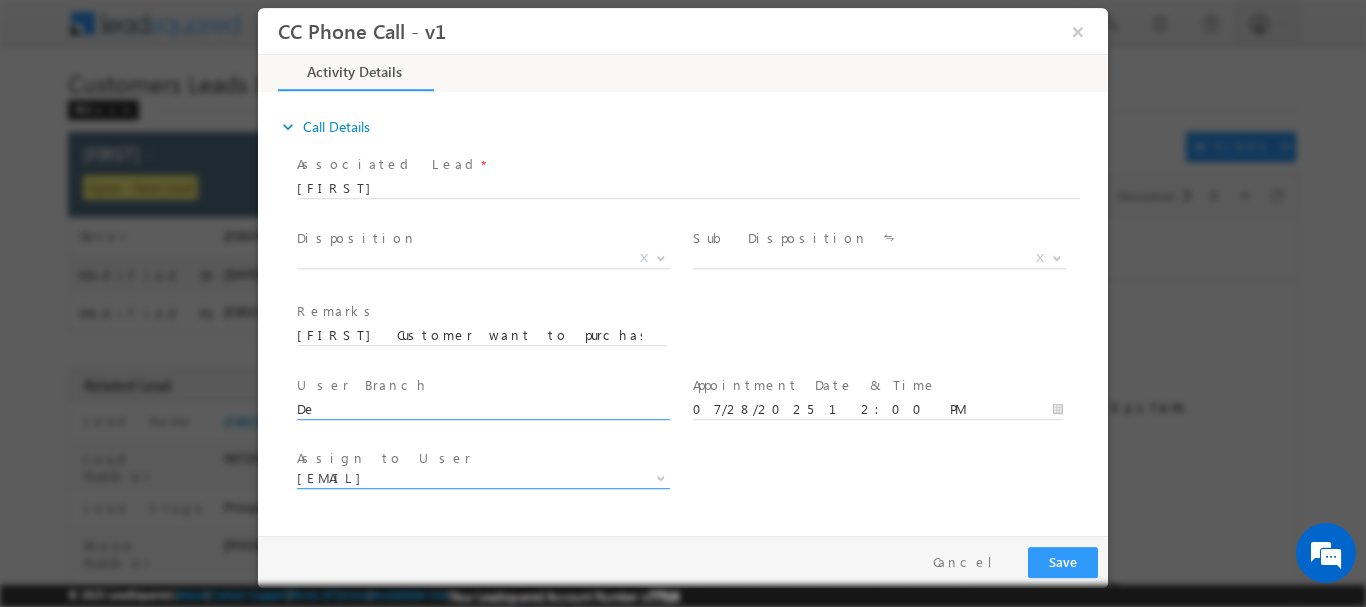 type on "De" 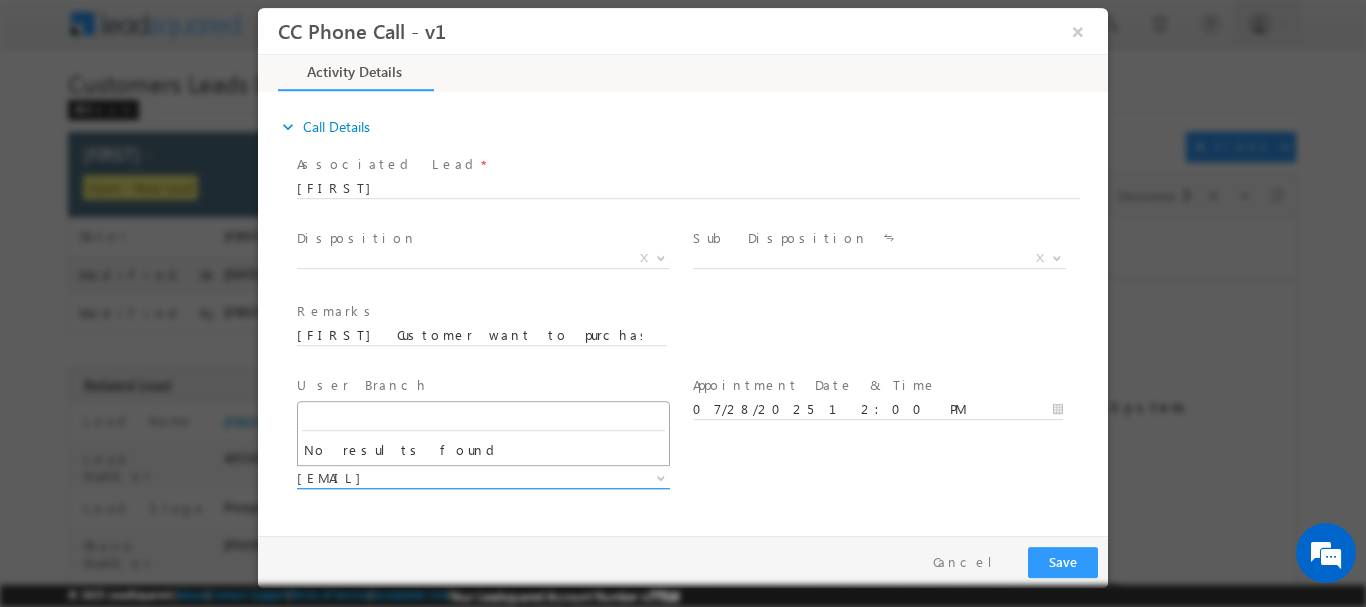 type on "[FIRST] Customer want to purchase New home  he required 20 lakh self employed person income 60k and current EMI 25k but he said next month his 2 loan are closed CiBIL Score is 740 address   Inderlok, Maharaja Nahar Singh Marg, Shastri Nagar, [CITY], [CITY], [POSTAL_CODE]" 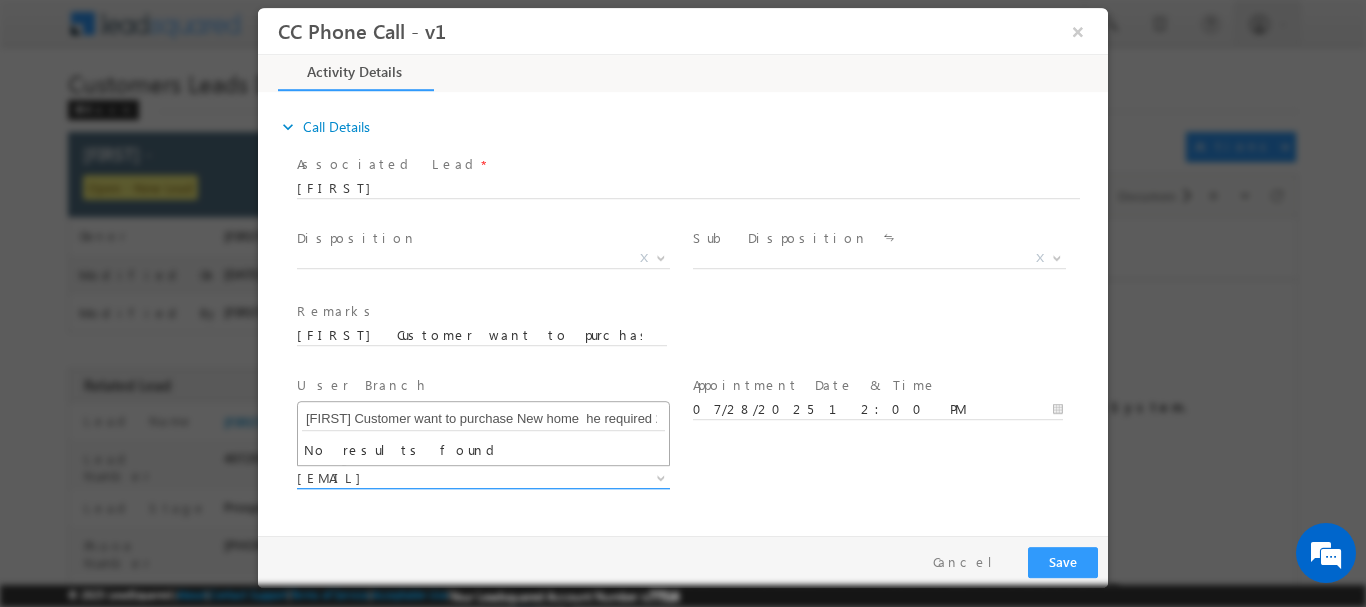 scroll, scrollTop: 0, scrollLeft: 1248, axis: horizontal 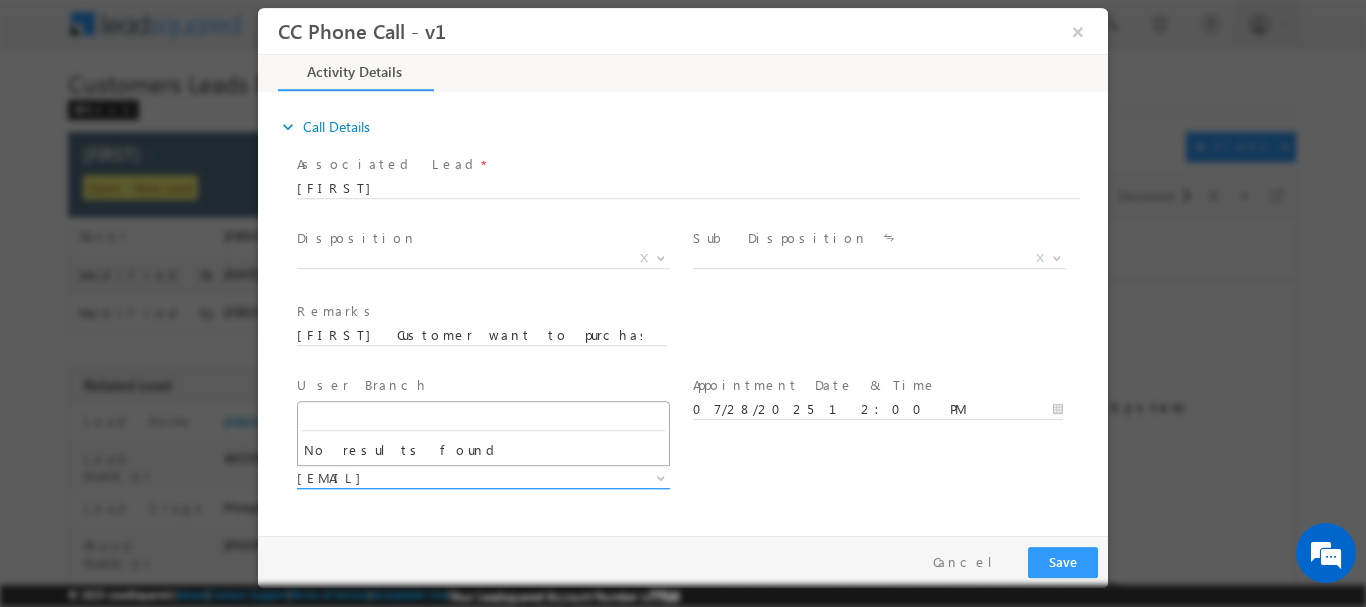 click on "[EMAIL]" at bounding box center (459, 477) 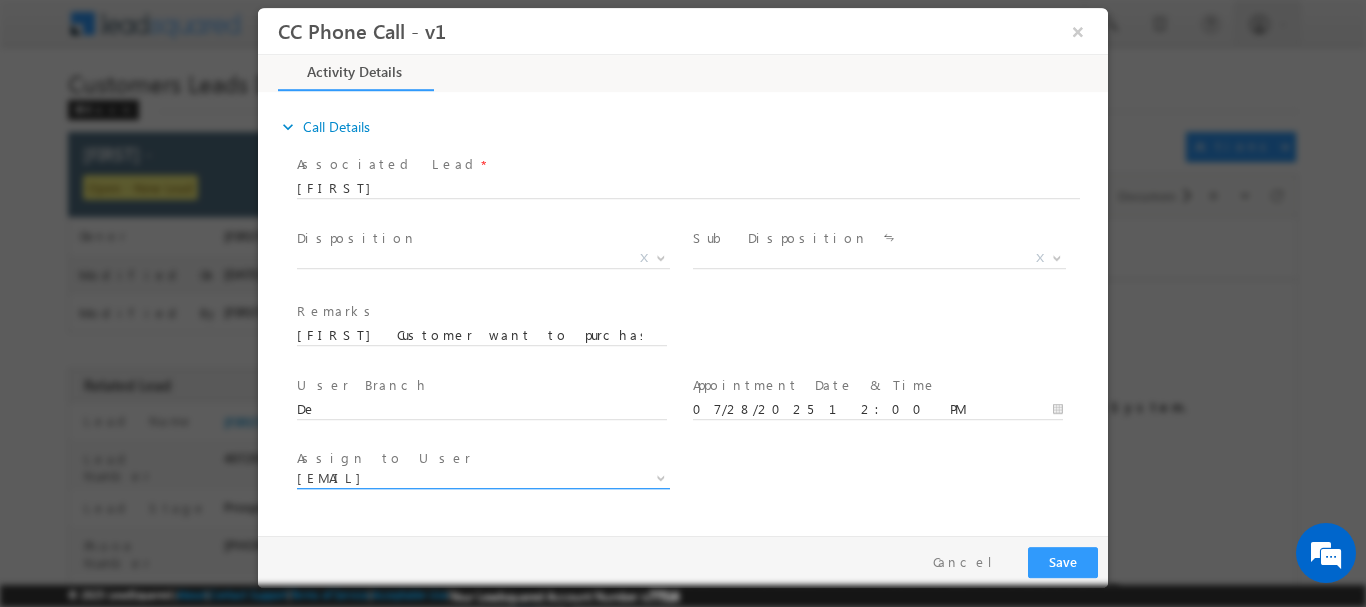 click on "[EMAIL]" at bounding box center [459, 477] 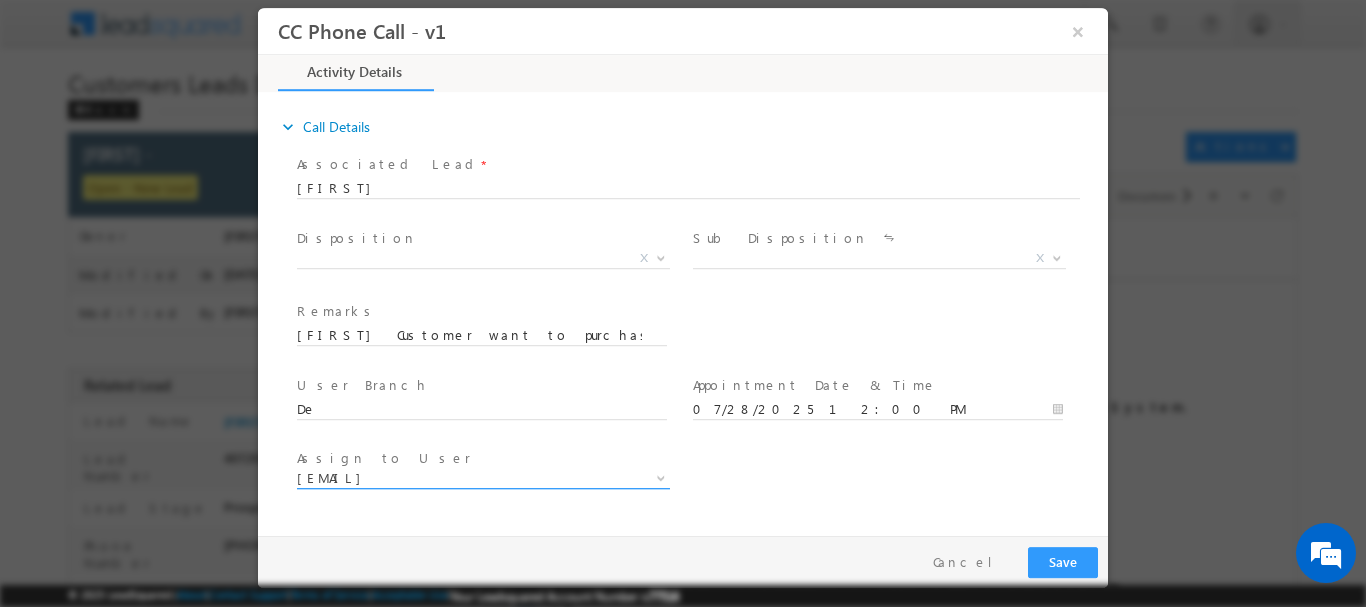 click on "[EMAIL]" at bounding box center (459, 477) 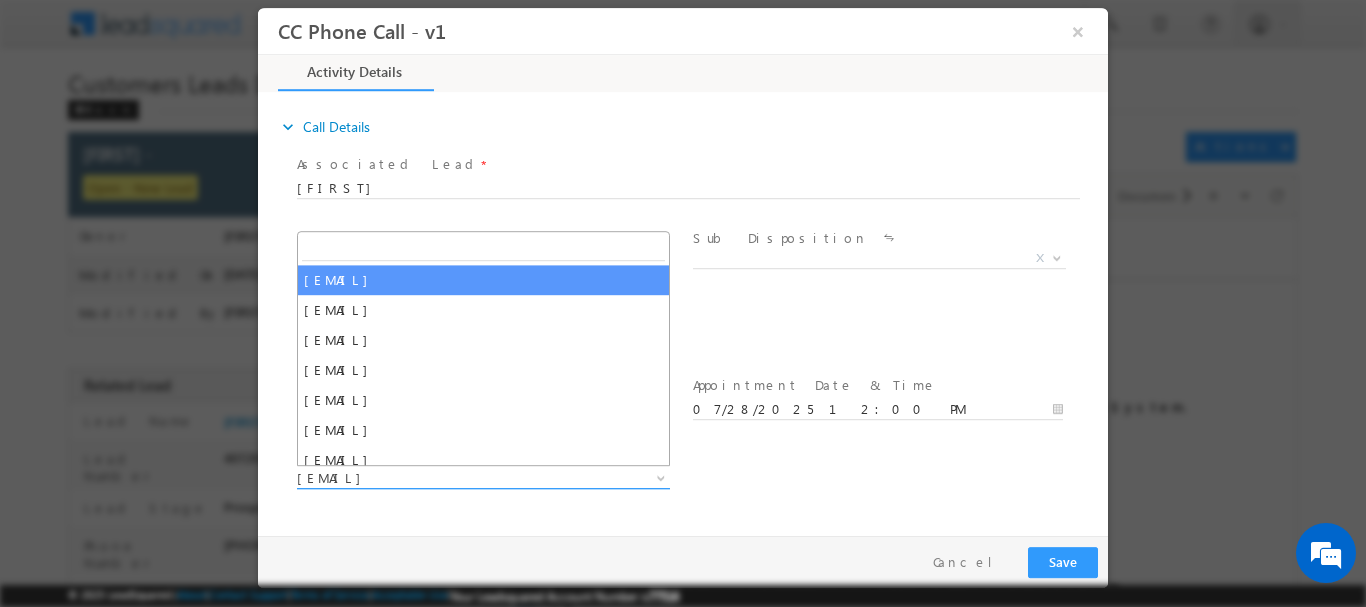 click on "[EMAIL]" at bounding box center [459, 477] 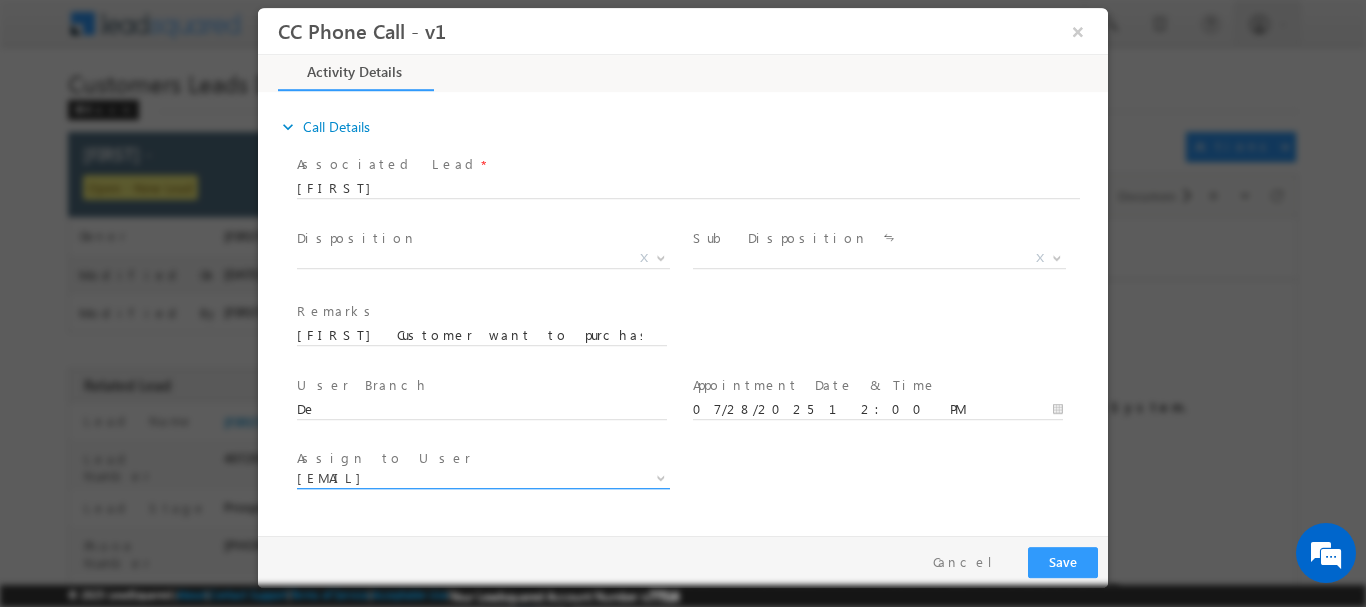 click on "[EMAIL]" at bounding box center [459, 477] 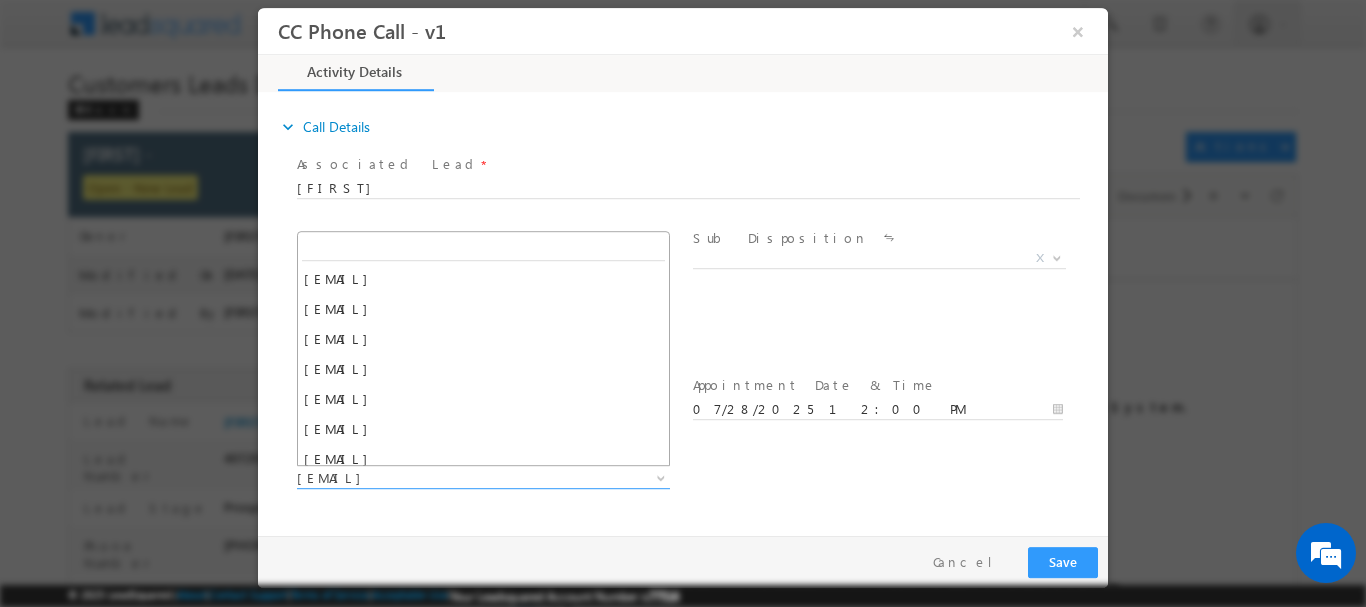 scroll, scrollTop: 0, scrollLeft: 0, axis: both 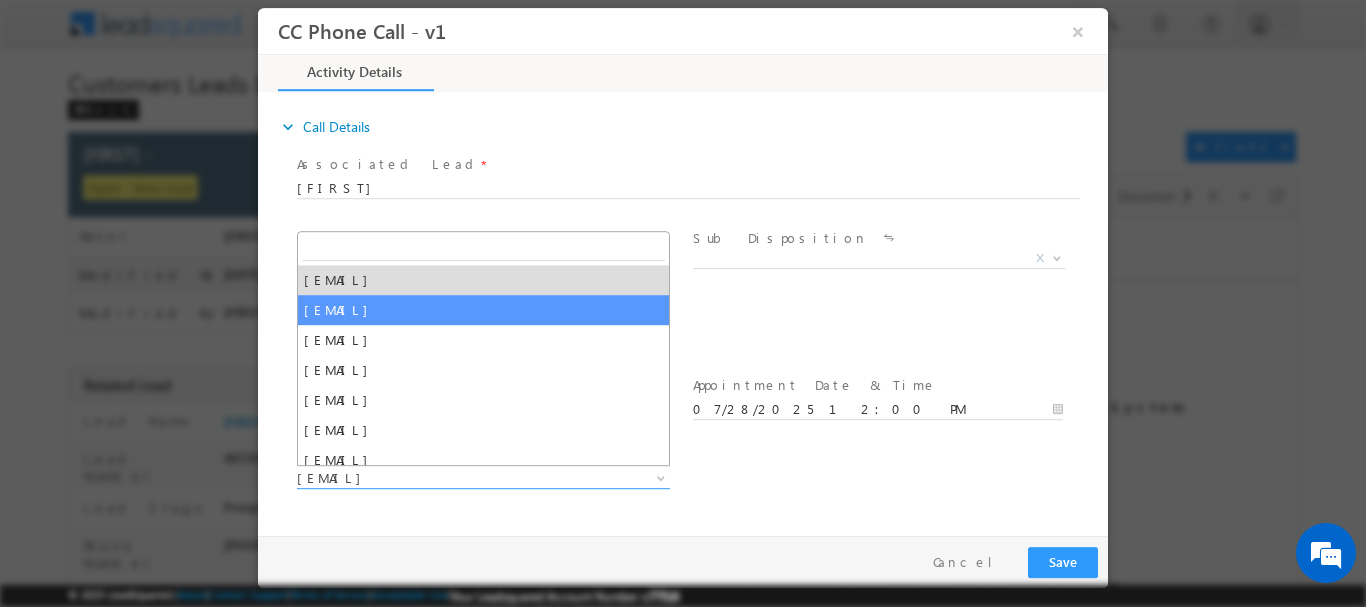 click on "Remarks
*
[FIRST] Customer want to purchase New home  he required 20 lakh self employed person income 60k and current EMI 25k but he said next month his 2 loan are closed CiBIL Score is 740 address   Inderlok, [CITY]
Branch
*
[REGION] REGIONAL OFFICE
CMS DEFAULT BRANCH
[CITY]
[CITY]
[CITY]
[CITY]
[CITY]
[CITY]
[CITY]
[CITY]
[CITY]
[CITY]
[CITY]
[CITY]
[CITY]
[CITY]
[CITY]
[CITY]
[CITY]
[CITY]
[CITY]
[CITY]
[CITY]
[CITY]
[CITY]
[CITY]
[CITY]
[CITY]
[CITY]
[CITY]
[CITY]
[CITY]
[CITY]
[CITY]
[CITY]
[CITY]
[CITY]
[CITY]" at bounding box center [700, 334] 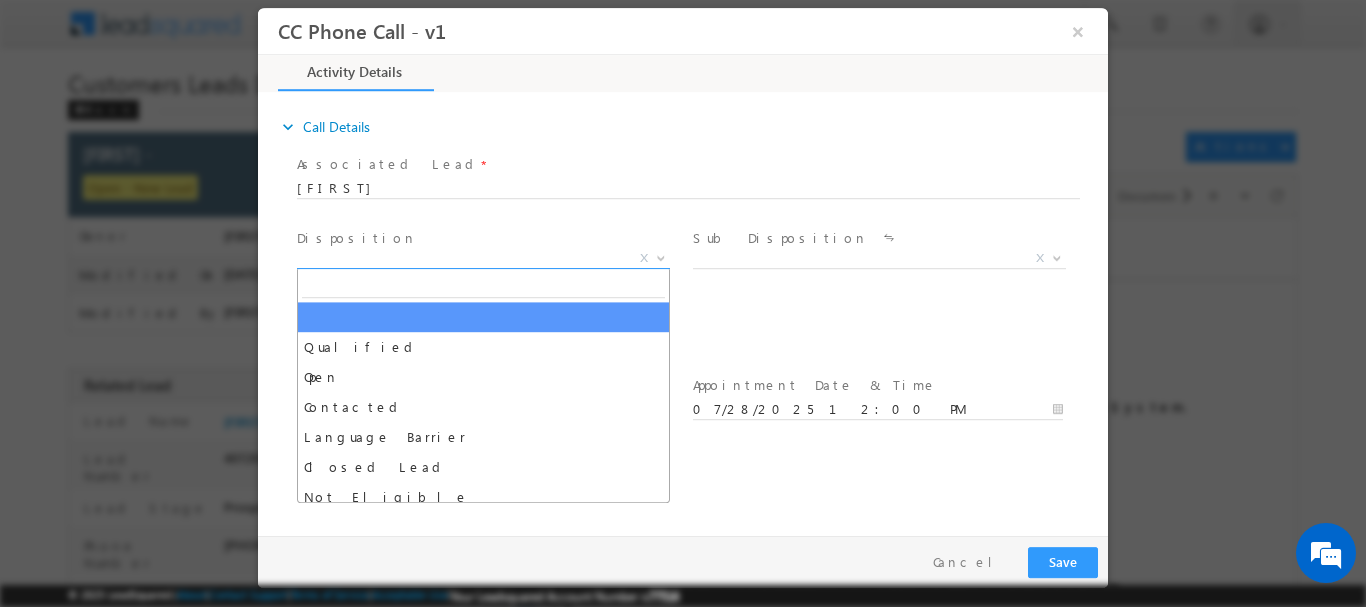click on "X" at bounding box center (483, 258) 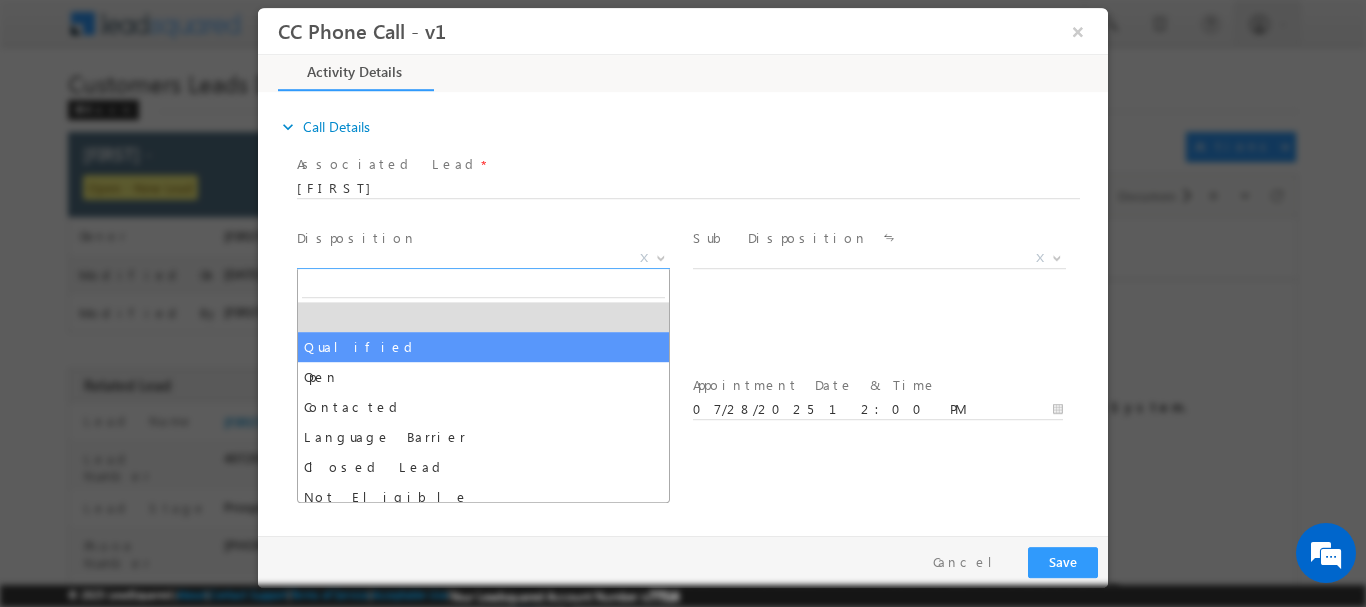 drag, startPoint x: 413, startPoint y: 341, endPoint x: 581, endPoint y: 305, distance: 171.81386 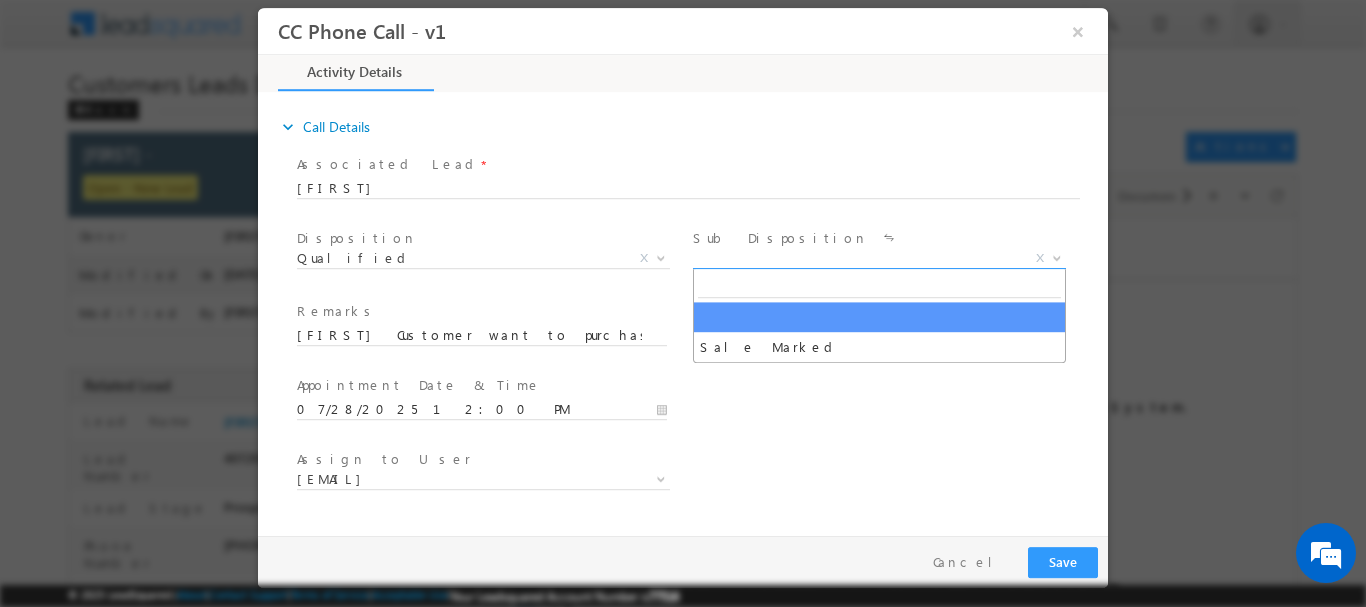 click on "X" at bounding box center (879, 258) 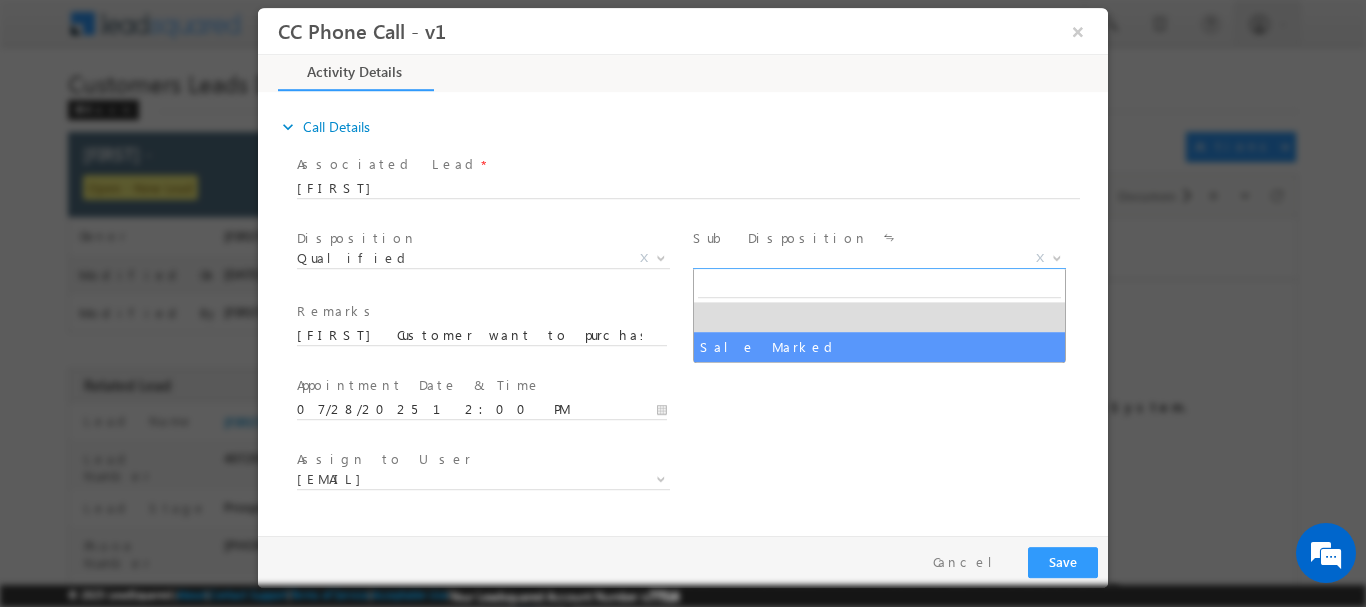 select on "Sale Marked" 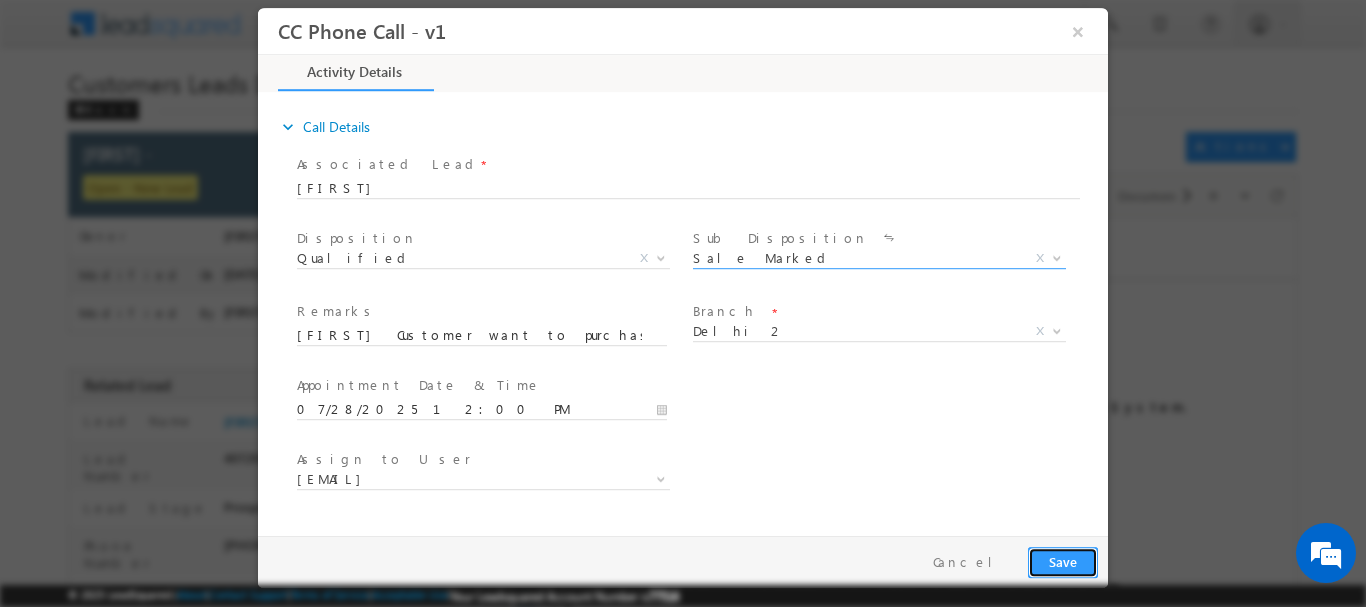 click on "Save" at bounding box center (1063, 561) 